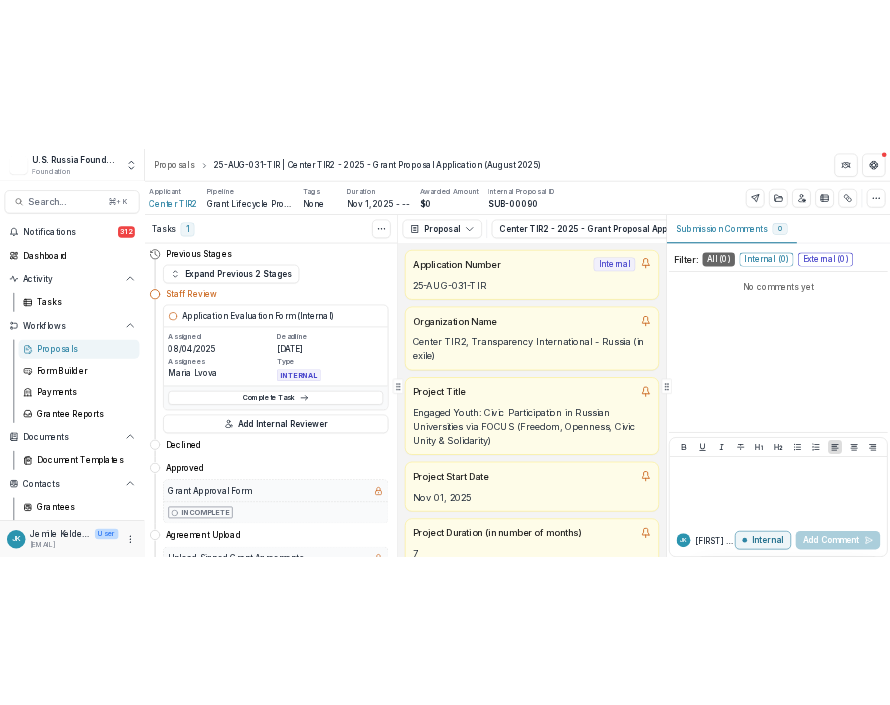 scroll, scrollTop: 0, scrollLeft: 0, axis: both 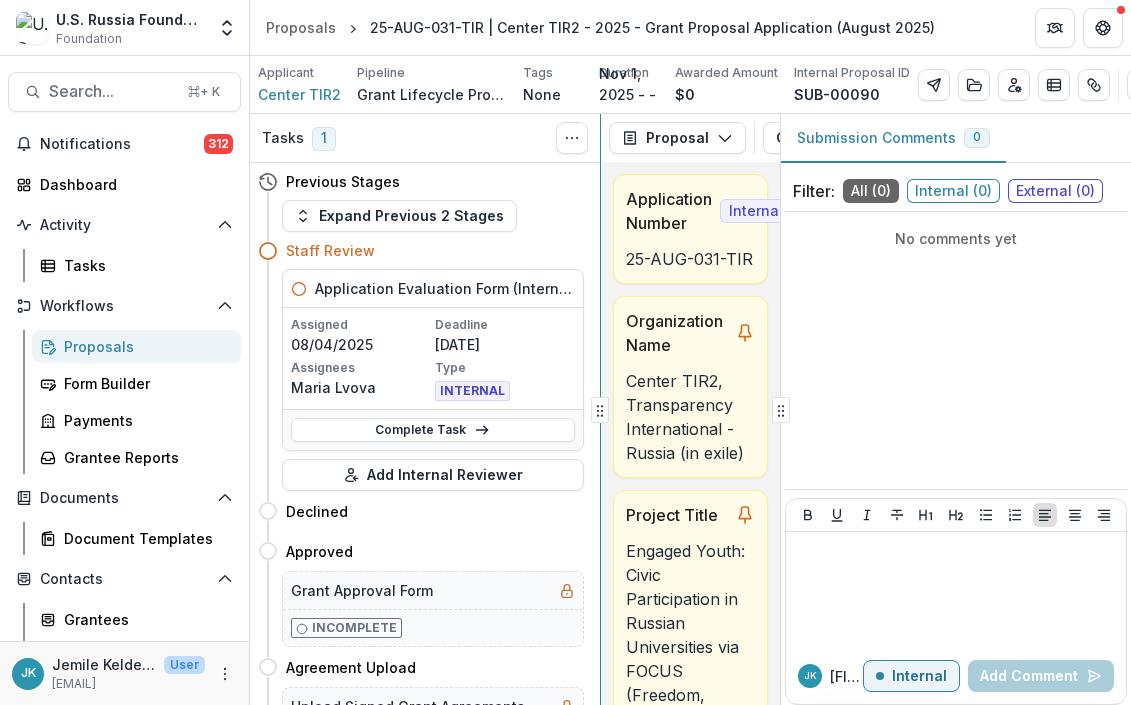 click on "Tasks 1 Show Cancelled Tasks Previous Stages Expand Previous 2 Stages Staff Review Application Evaluation Form (Internal) Assigned 08/04/2025 Deadline 08/26/2025 Assignees Maria Lvova Type INTERNAL Complete Task Add Internal Reviewer Declined Move here Approved Move here Grant Approval Form Incomplete Agreement Upload Move here Upload Signed Grant Agreements Incomplete Wire Transfer Instruction Form Incomplete Active Grant Move here Dynamic Reporting Schedule Incomplete Dynamic Payment Schedule Incomplete Grant Disbursement Approval Form Incomplete Fully Disbursed Move here Grant Closeout Form Incomplete Closed Move here Proposal Proposal Payments Reports Grant Agreements Board Summaries Bank Details Center TIR2 - 2025 - Grant Proposal Application (August 2025) 1 Forms (1) Center TIR2 - 2025 - Grant Proposal Application (August 2025) Configure forms Word Download Word Download (with field descriptions) Zip Download Preview Merged PDF Preview Merged PDF (Inline Images & PDFs) Custom Download Application Number" at bounding box center [690, 409] 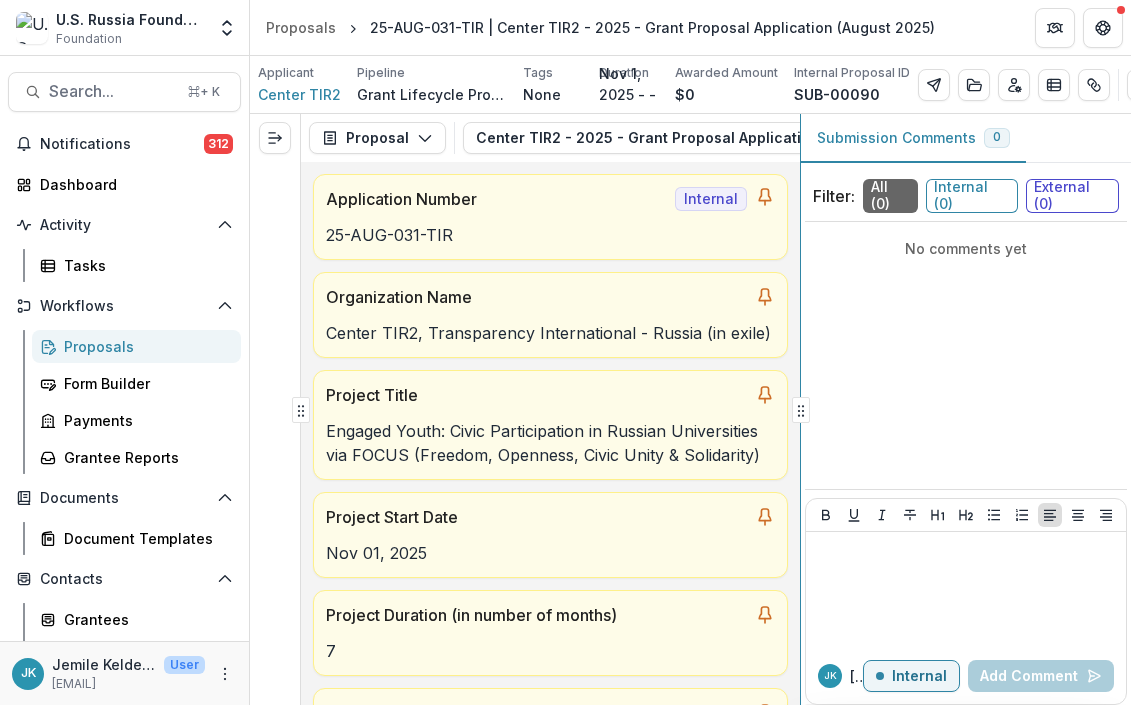 click on "Proposal Proposal Payments Reports Grant Agreements Board Summaries Bank Details Center TIR2 - 2025 - Grant Proposal Application (August 2025) 1 Forms (1) Center TIR2 - 2025 - Grant Proposal Application (August 2025) Configure forms Word Download Word Download (with field descriptions) Zip Download Preview Merged PDF Preview Merged PDF (Inline Images & PDFs) Preview Merged PDF (with field descriptions) Custom Download Application Number Internal 25-AUG-031-TIR Organization Name Center TIR2, Transparency International - Russia (in exile) Project Title Engaged Youth: Civic Participation in Russian Universities via FOCUS (Freedom, Openness, Civic Unity & Solidarity) Project Start Date Nov 01, 2025 Project Duration (in number of months) 7 What is the primary program area your project fits in to? CSE What is the total amount being requested from USRF (in USD)? $30,000.00 What is the the total cost share provided for this project (including cash, in-kind, nested in USD)? $26,880.00 Download Text Block Internal 7 No" at bounding box center [690, 409] 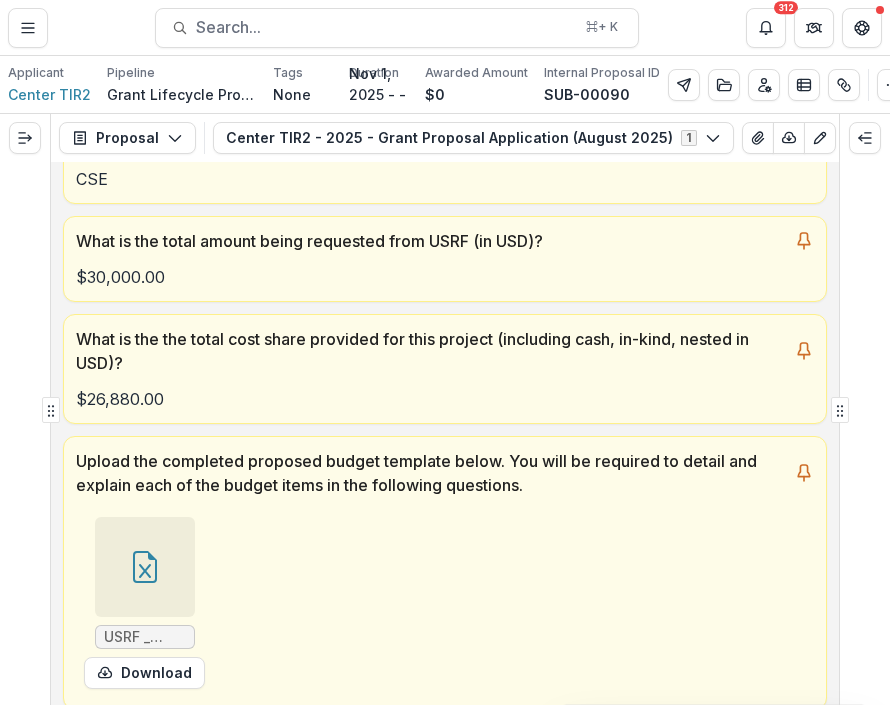 scroll, scrollTop: 610, scrollLeft: 0, axis: vertical 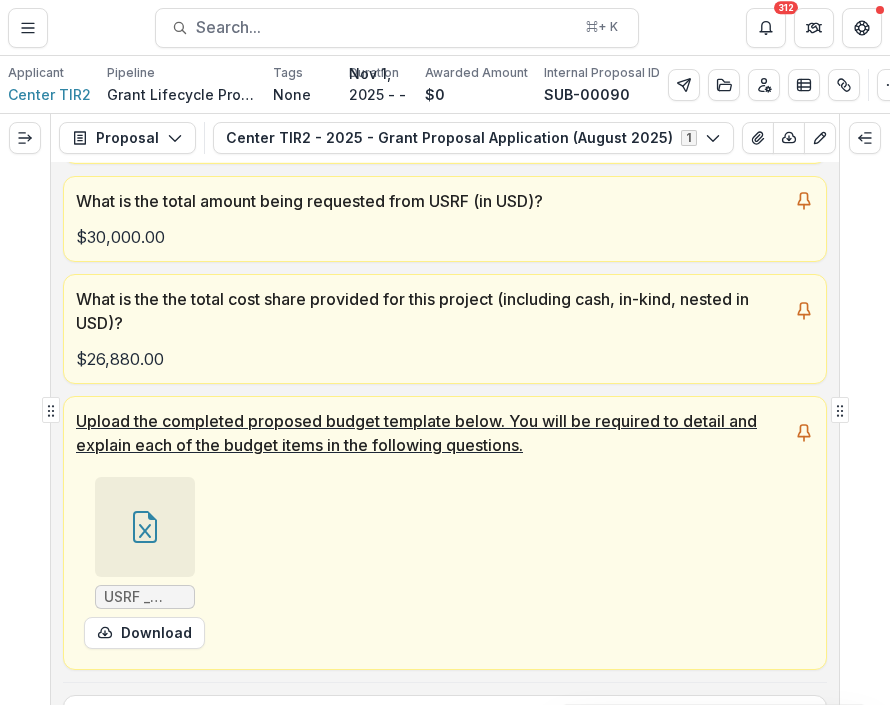click 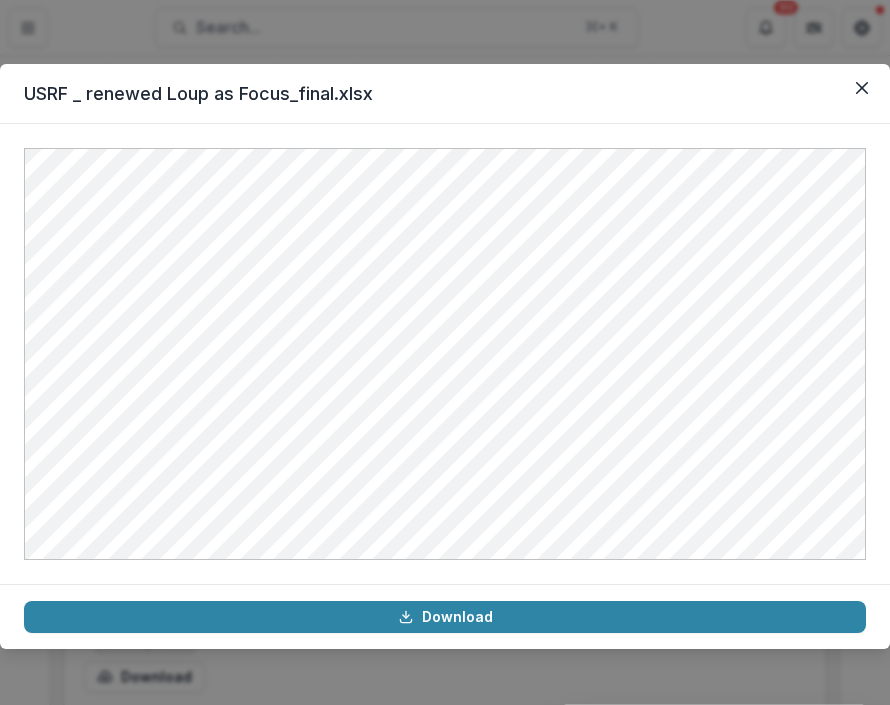 scroll, scrollTop: 10499, scrollLeft: 0, axis: vertical 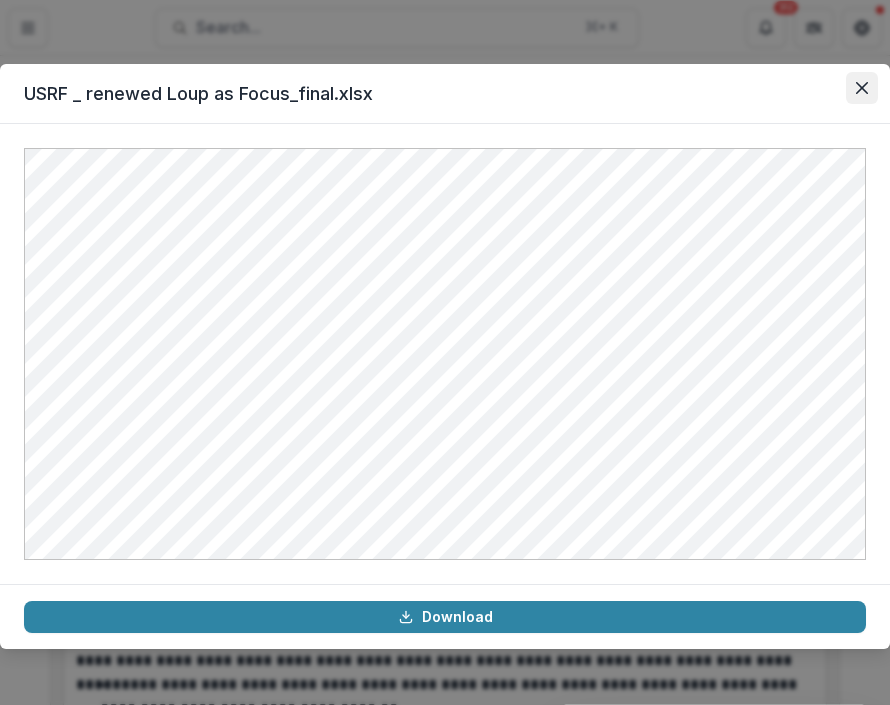click at bounding box center (862, 88) 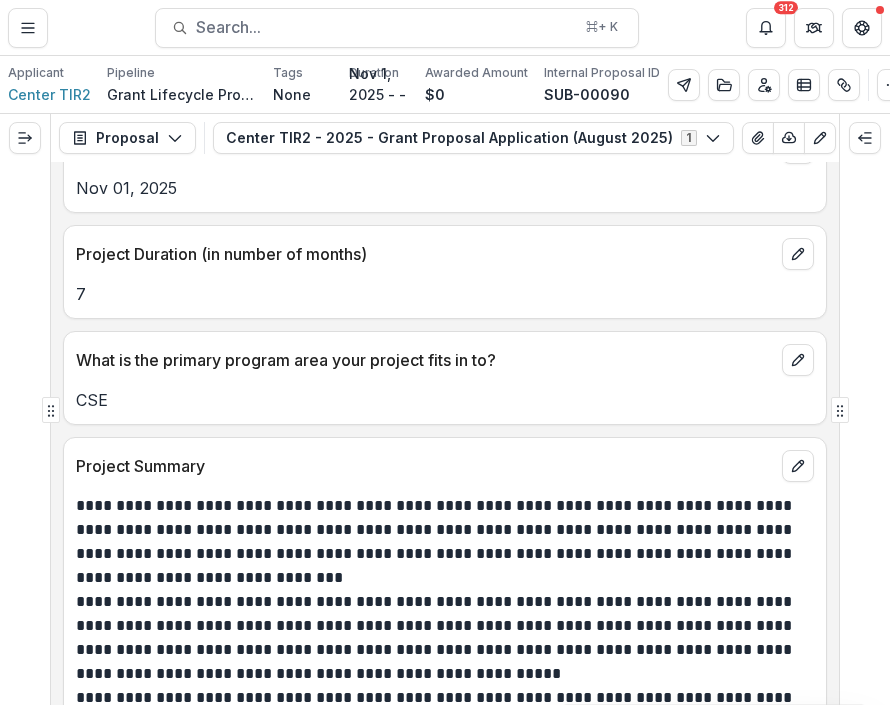 scroll, scrollTop: 1698, scrollLeft: 0, axis: vertical 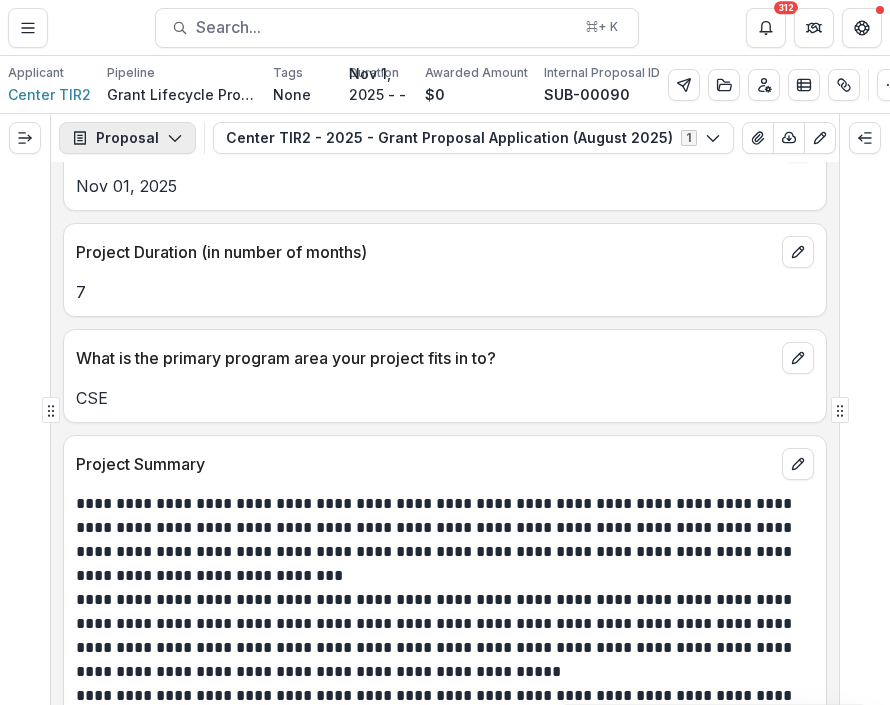 click on "Proposal" at bounding box center [127, 138] 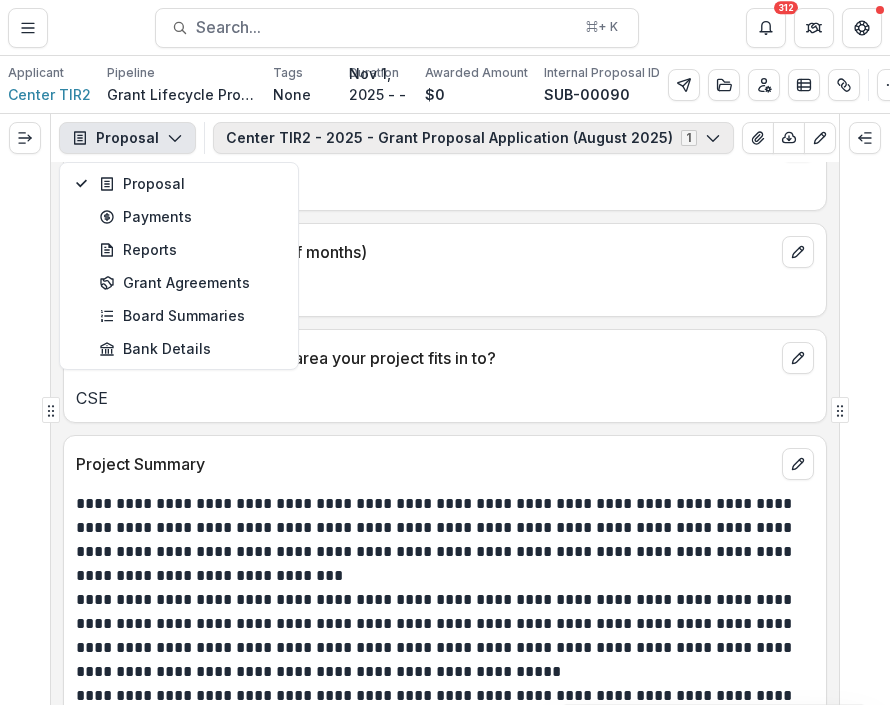 click on "Center TIR2 - 2025 - Grant Proposal Application (August 2025) 1" at bounding box center [473, 138] 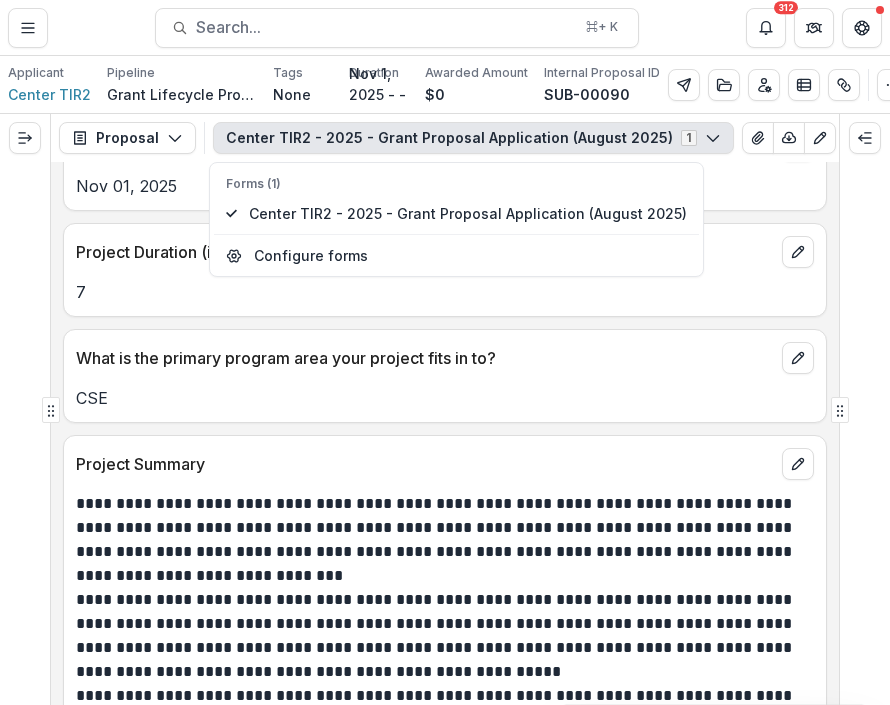 click on "Center TIR2 - 2025 - Grant Proposal Application (August 2025) 1" at bounding box center (473, 138) 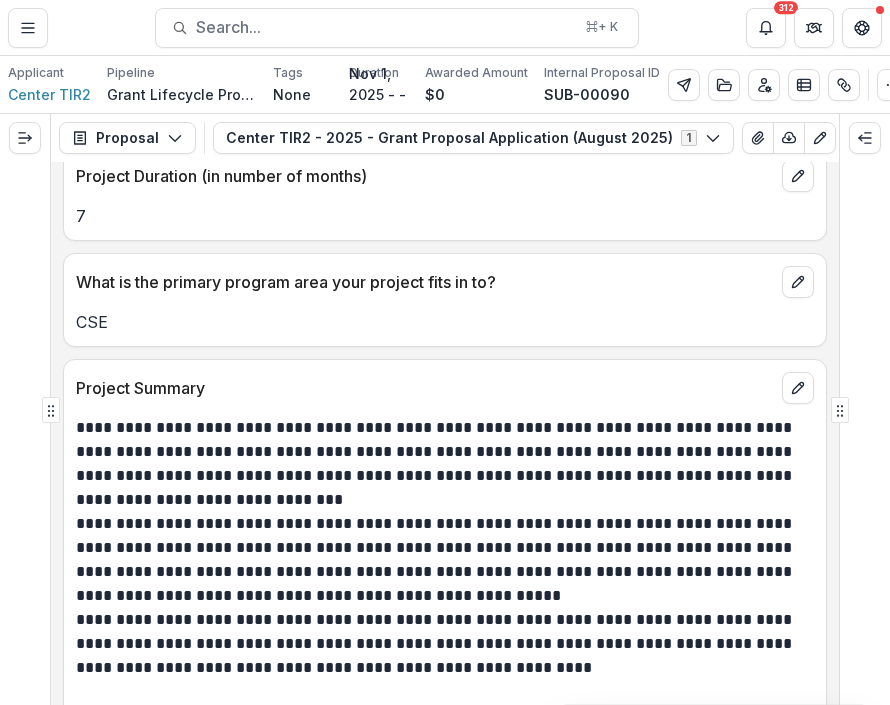 scroll, scrollTop: 1778, scrollLeft: 0, axis: vertical 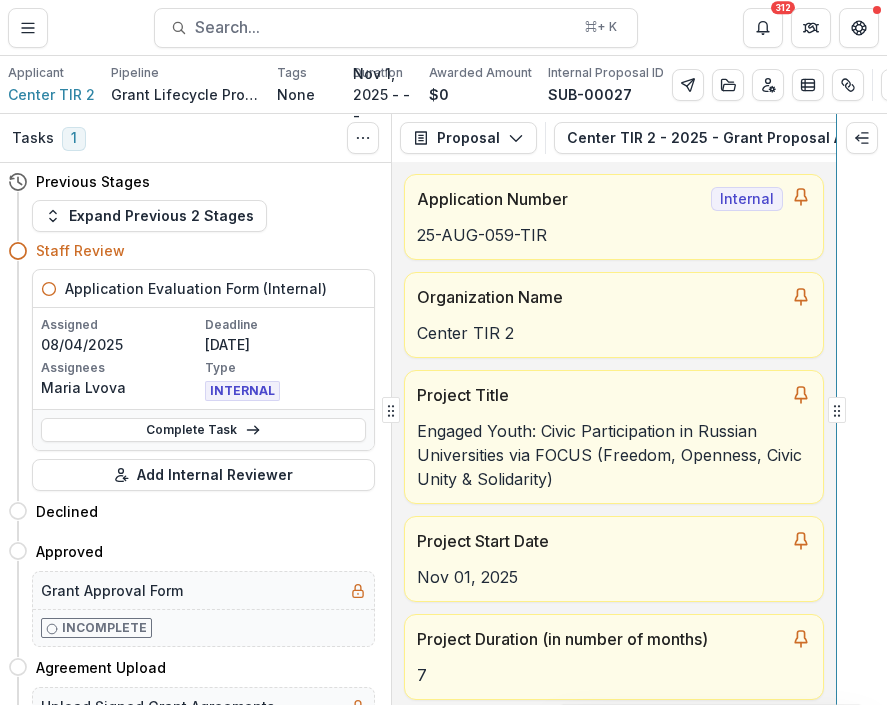 click on "Tasks 1 Show Cancelled Tasks Previous Stages Expand Previous 2 Stages Staff Review Application Evaluation Form (Internal) Assigned 08/04/2025 Deadline 08/26/2025 Assignees [PERSON] Type INTERNAL Complete Task Add Internal Reviewer Declined Move here Approved Move here Grant Approval Form Incomplete Agreement Upload Move here Upload Signed Grant Agreements Incomplete Wire Transfer Instruction Form Incomplete Active Grant Move here Dynamic Reporting Schedule Incomplete Dynamic Payment Schedule Incomplete Grant Disbursement Approval Form Incomplete Fully Disbursed Move here Grant Closeout Form Incomplete Closed Move here Proposal Proposal Payments Reports Grant Agreements Board Summaries Bank Details Center TIR 2 - 2025 - Grant Proposal Application (August 2025) 1 Forms (1) Center TIR 2 - 2025 - Grant Proposal Application (August 2025) Configure forms Word Download Word Download (with field descriptions) Zip Download Preview Merged PDF Preview Merged PDF (Inline Images & PDFs) Custom Download Internal 7 CSE 7" at bounding box center [443, 409] 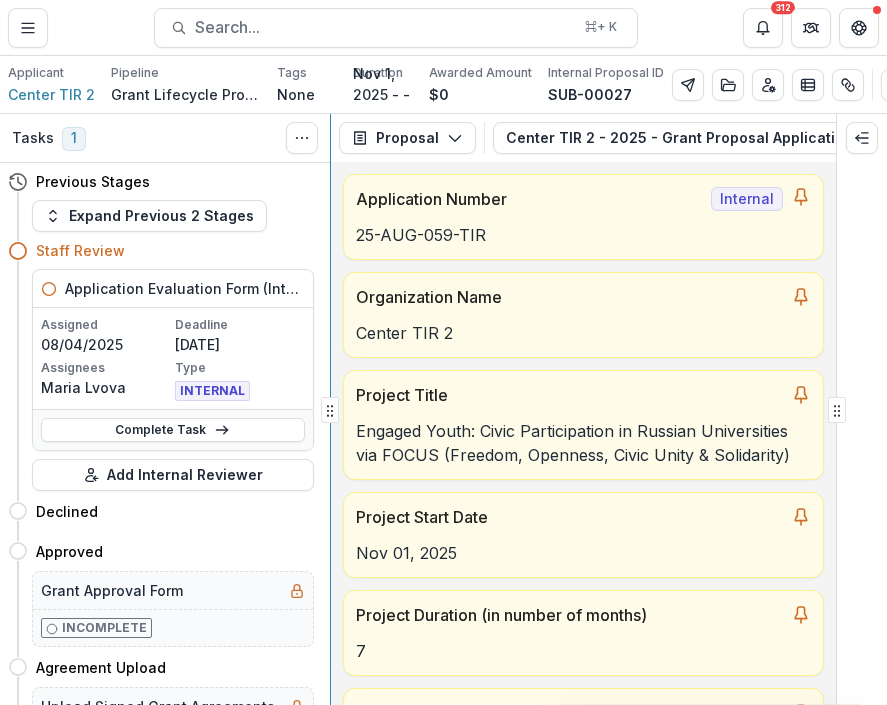 click on "Tasks 1 Show Cancelled Tasks Previous Stages Expand Previous 2 Stages Staff Review Application Evaluation Form (Internal) Assigned 08/04/2025 Deadline 08/26/2025 Assignees Maria Lvova Type INTERNAL Complete Task Add Internal Reviewer Declined Move here Approved Move here Grant Approval Form Incomplete Agreement Upload Move here Upload Signed Grant Agreements Incomplete Wire Transfer Instruction Form Incomplete Active Grant Move here Dynamic Reporting Schedule Incomplete Dynamic Payment Schedule Incomplete Grant Disbursement Approval Form Incomplete Fully Disbursed Move here Grant Closeout Form Incomplete Closed Move here Proposal Proposal Payments Reports Grant Agreements Board Summaries Bank Details Center TIR 2 - 2025 - Grant Proposal Application (August 2025) 1 Forms (1) Center TIR 2 - 2025 - Grant Proposal Application (August 2025) Configure forms Word Download Word Download (with field descriptions) Zip Download Preview Merged PDF Preview Merged PDF (Inline Images & PDFs) Custom Download Internal 7 CSE 7" at bounding box center (443, 409) 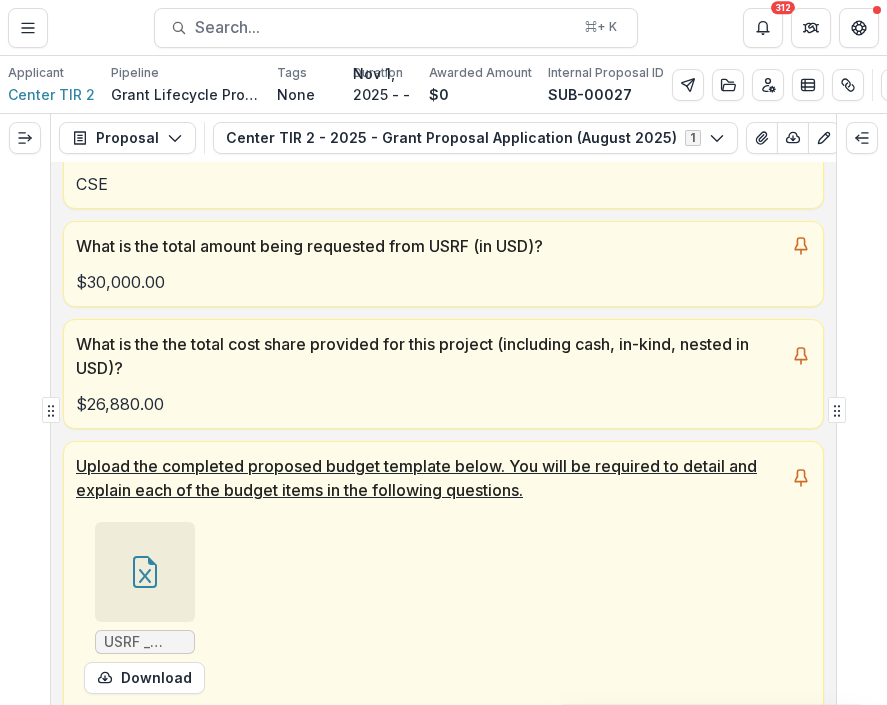 scroll, scrollTop: 566, scrollLeft: 0, axis: vertical 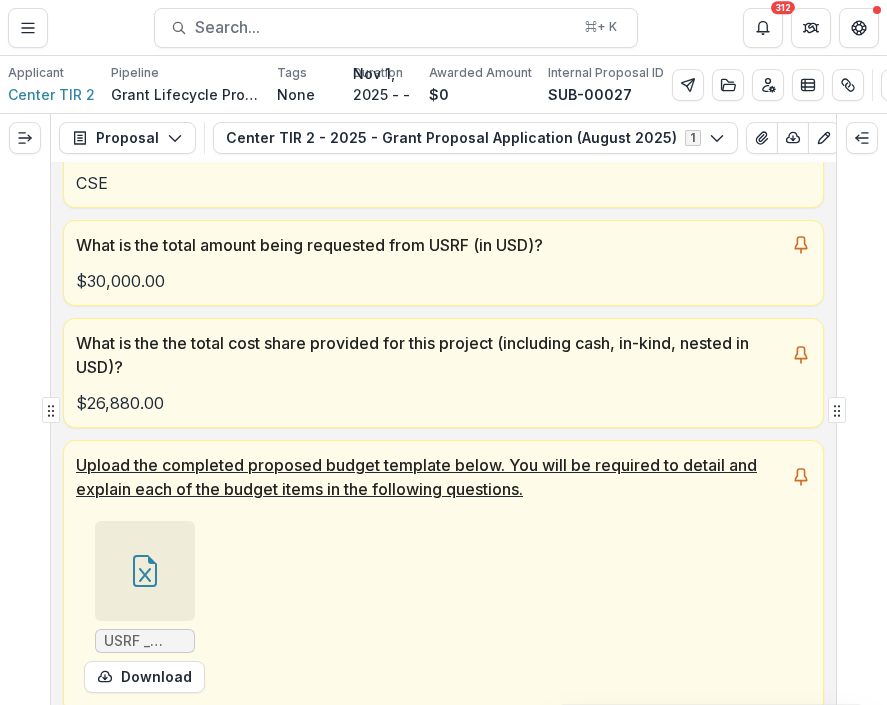 click 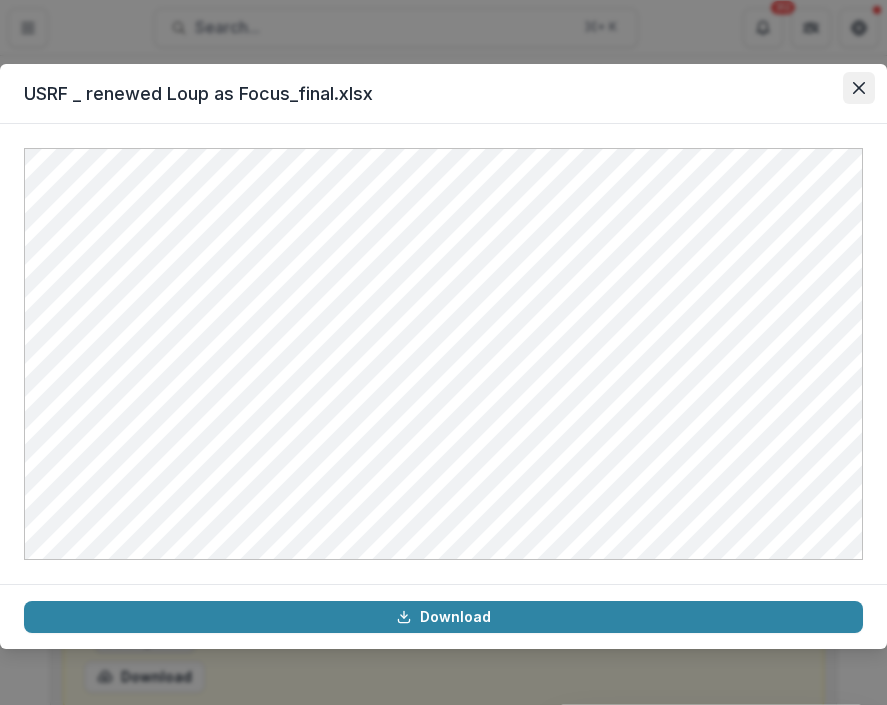 click at bounding box center [859, 88] 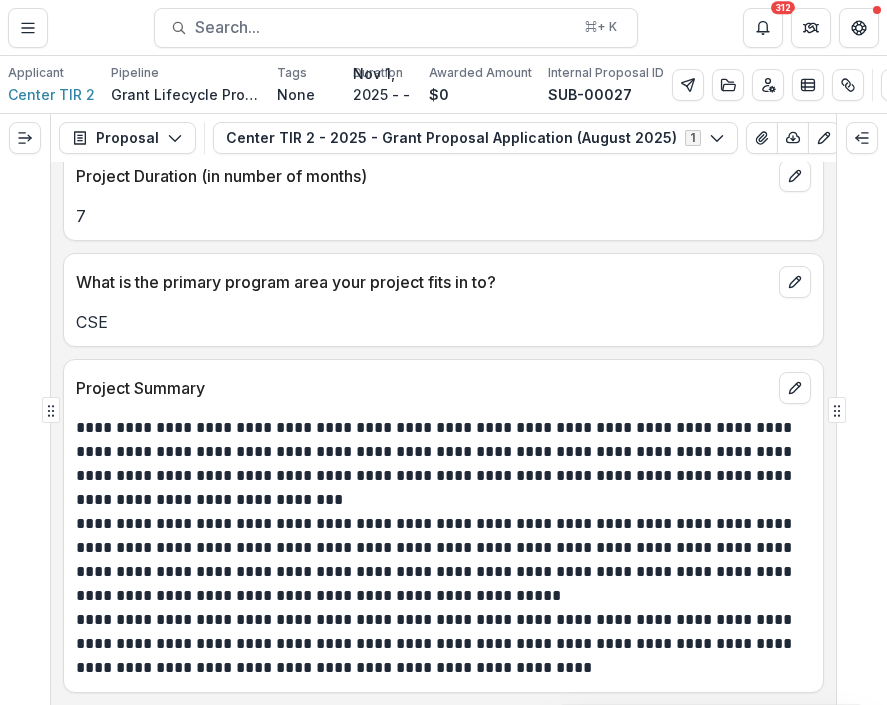scroll, scrollTop: 1778, scrollLeft: 0, axis: vertical 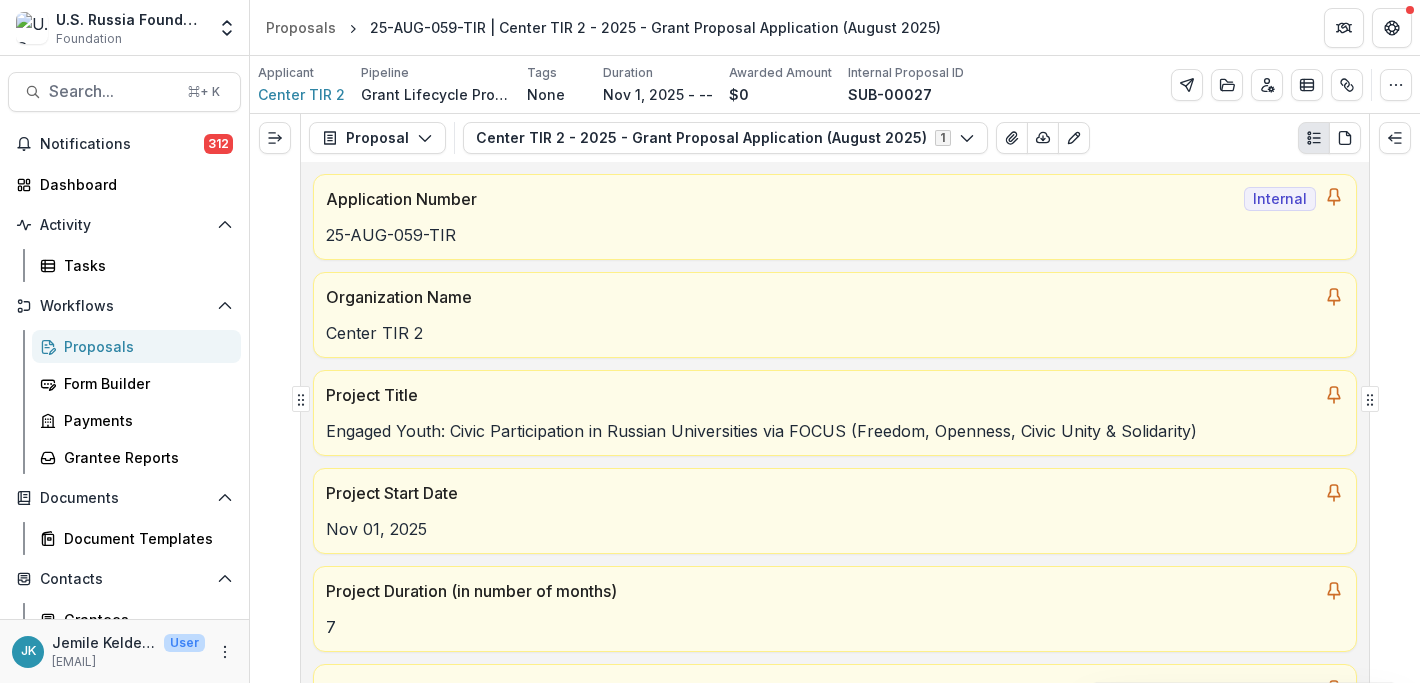 click on "Proposals" at bounding box center [144, 346] 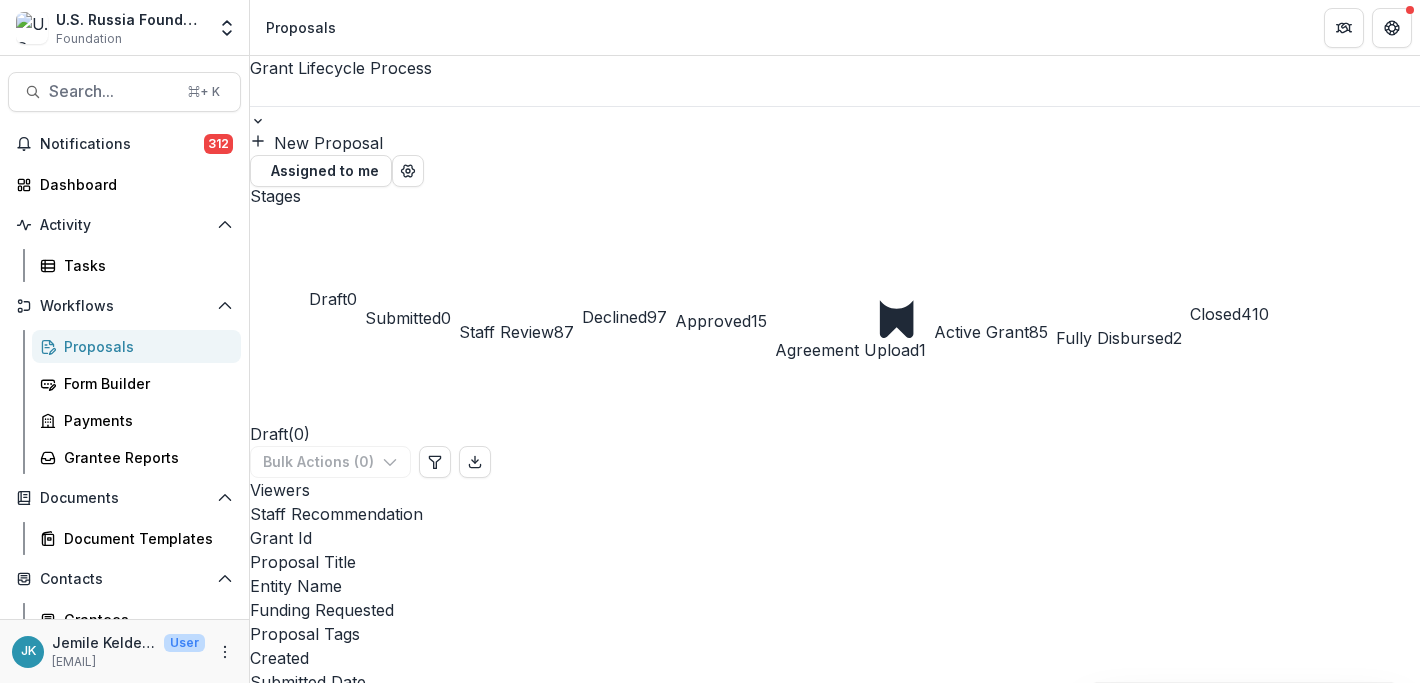 click on "Stages Draft 0 Submitted 0 Staff Review 87 Declined 97 Approved 15 Agreement Upload 1 Active Grant 85 Fully Disbursed 2 Closed 410" at bounding box center [835, 274] 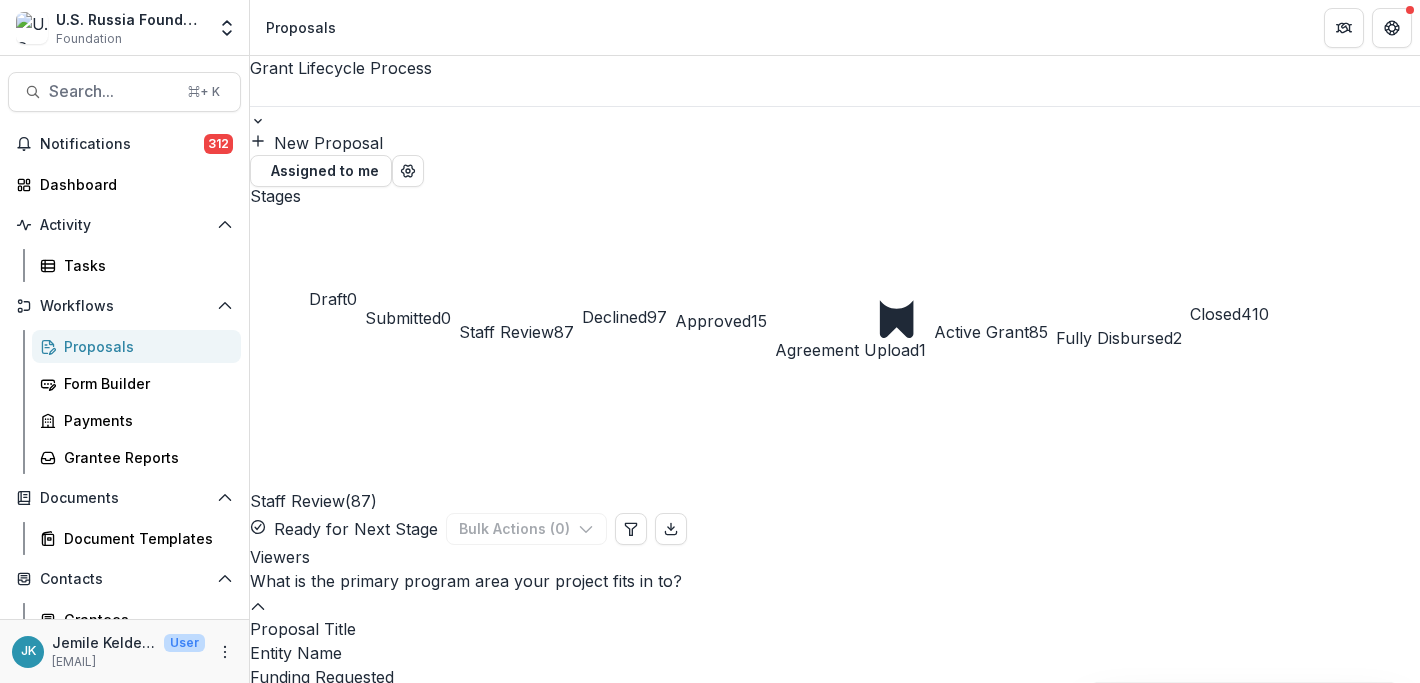 click on "Approved" at bounding box center [713, 321] 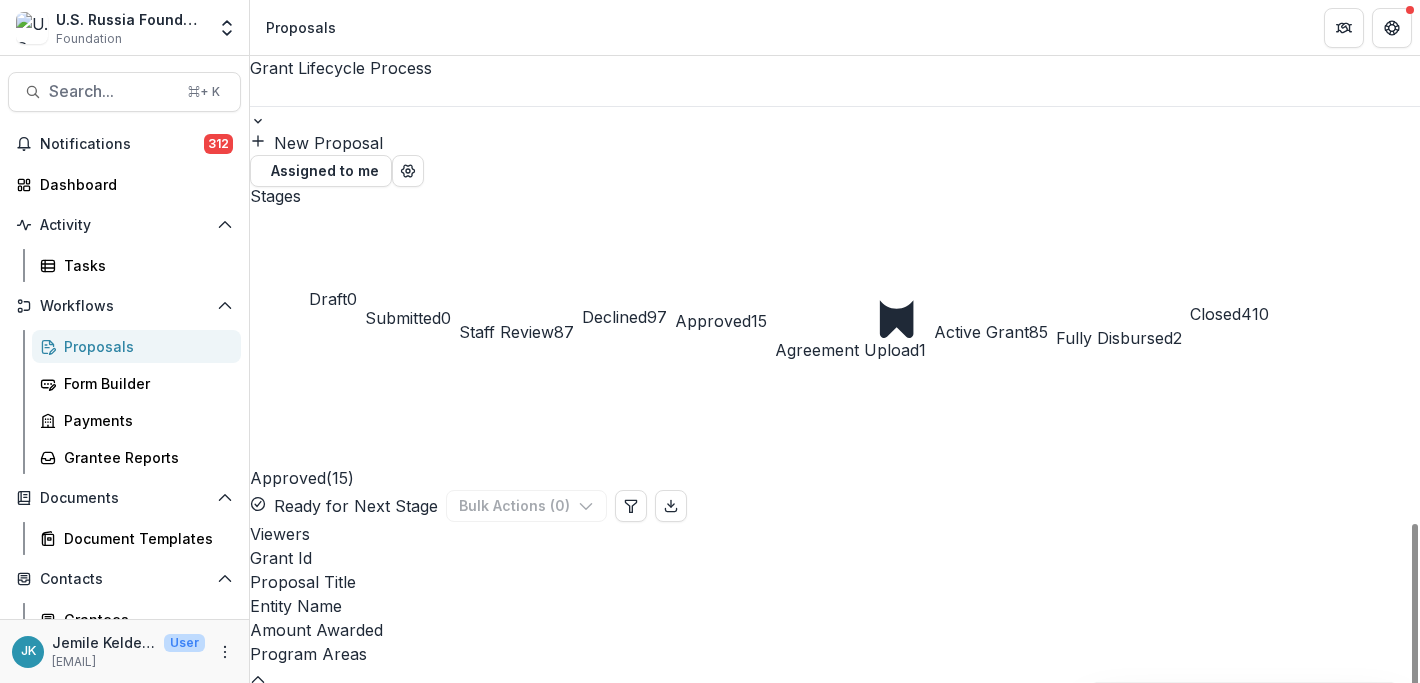 click on "Staff Review" at bounding box center (506, 332) 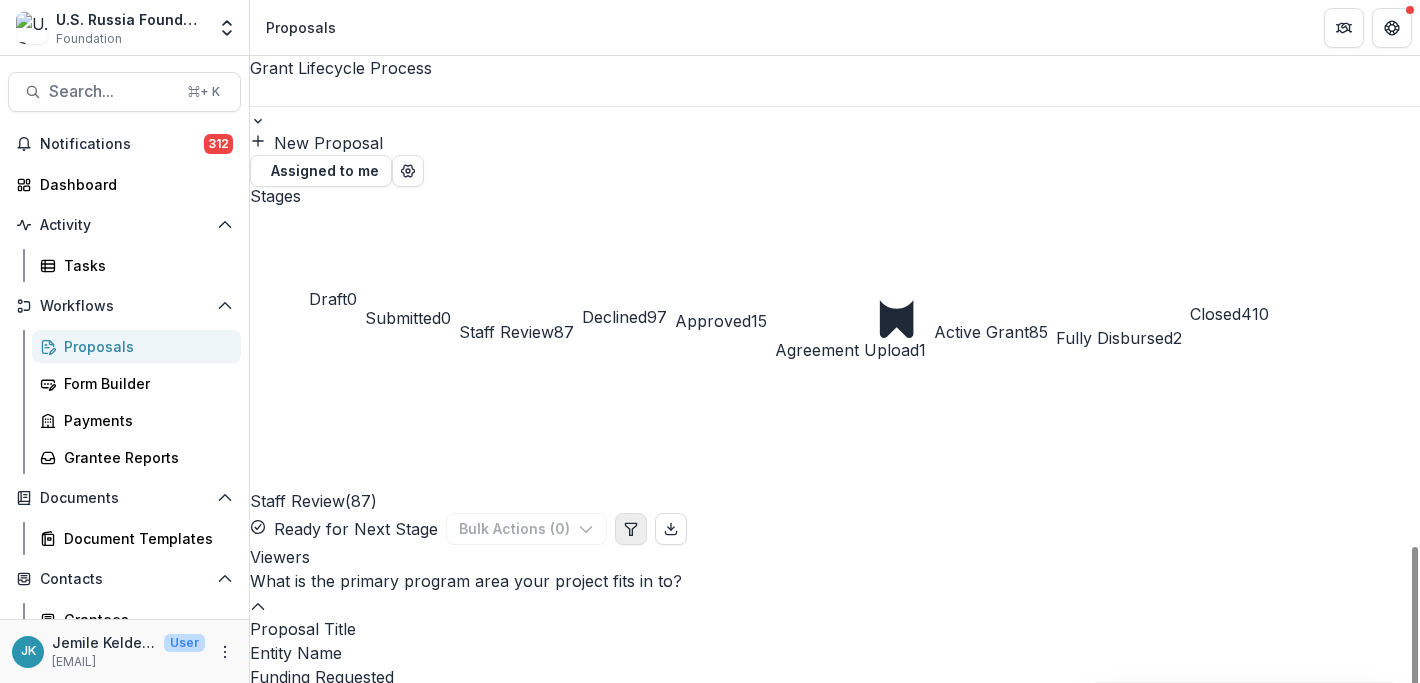 click 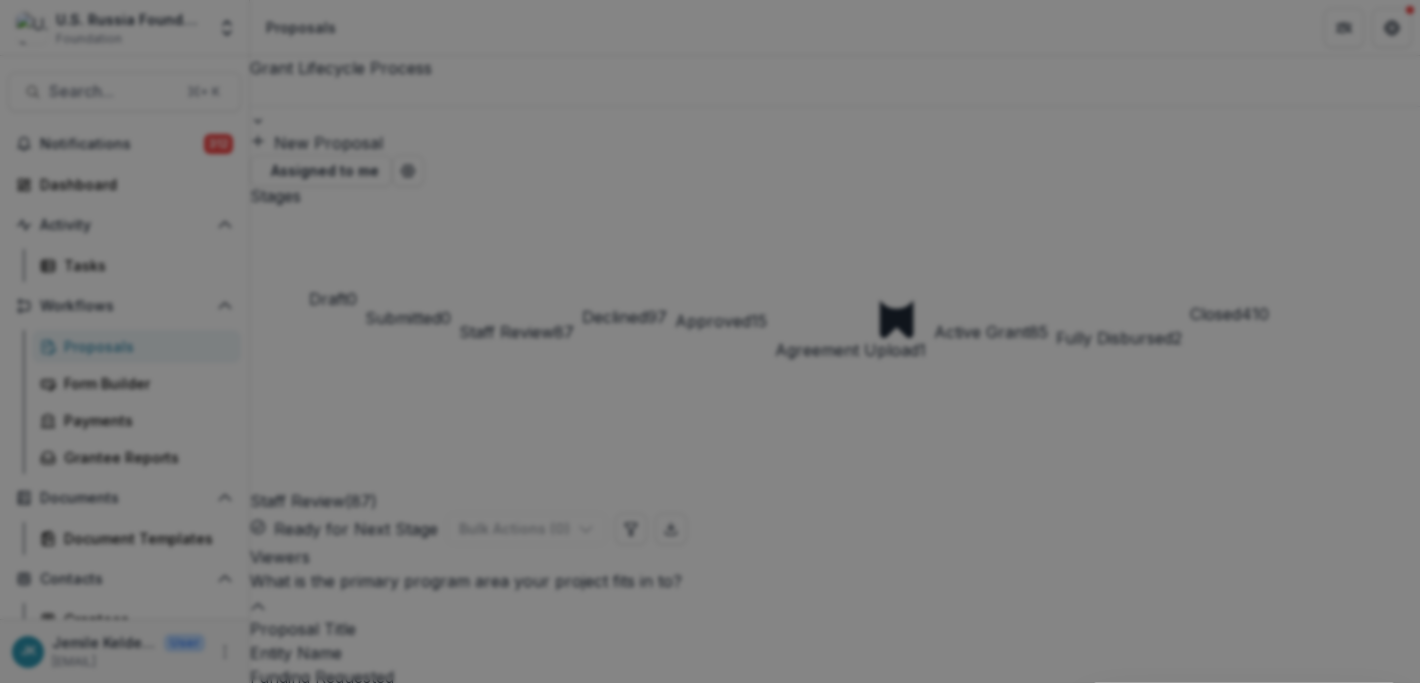 scroll, scrollTop: 704, scrollLeft: 0, axis: vertical 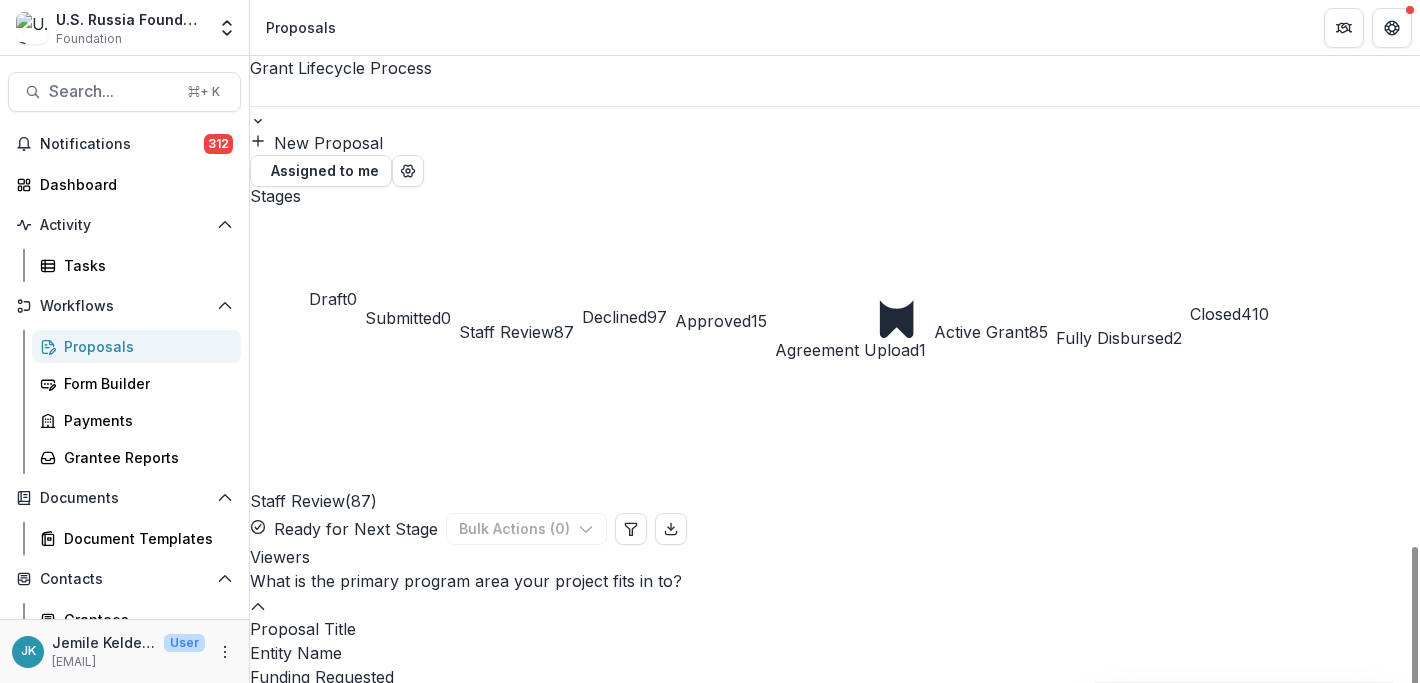 click on "25-AUG-069-FRF | Free Russia Foundation - 2025 - Grant Proposal Application (August 2025)" at bounding box center [918, 993] 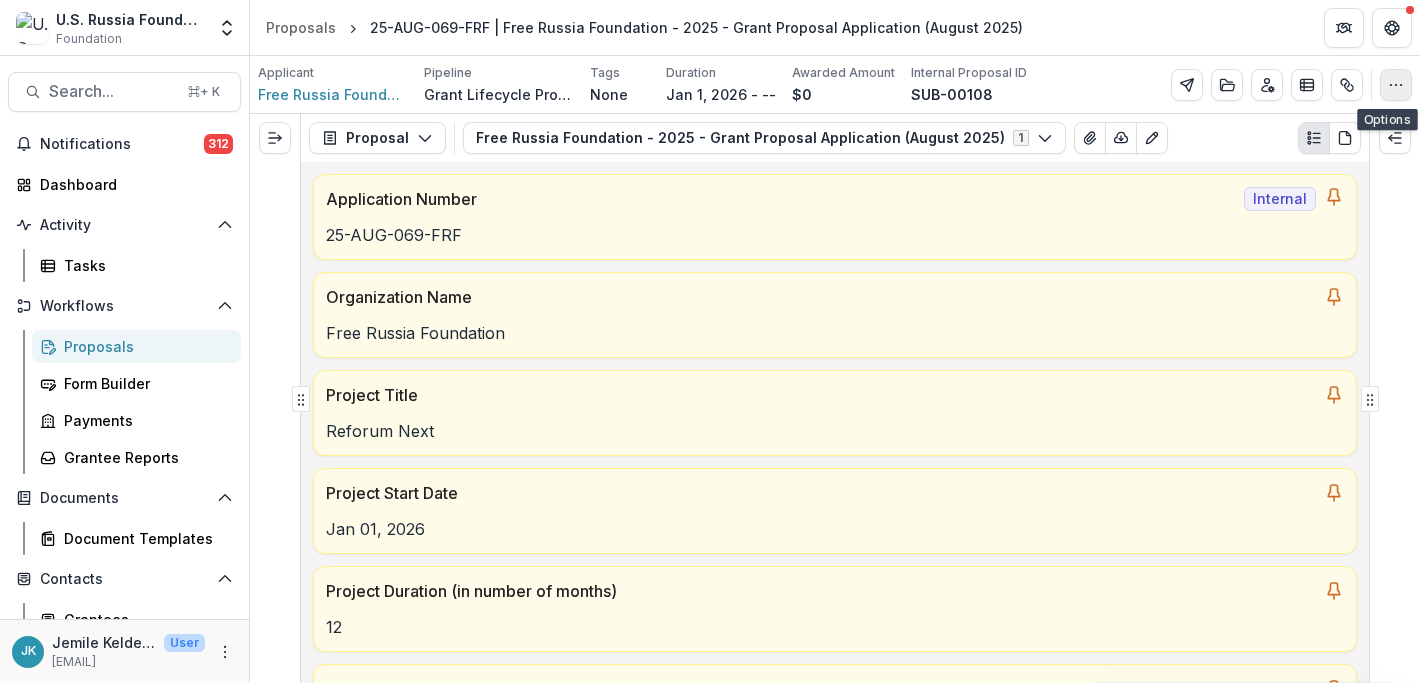 click 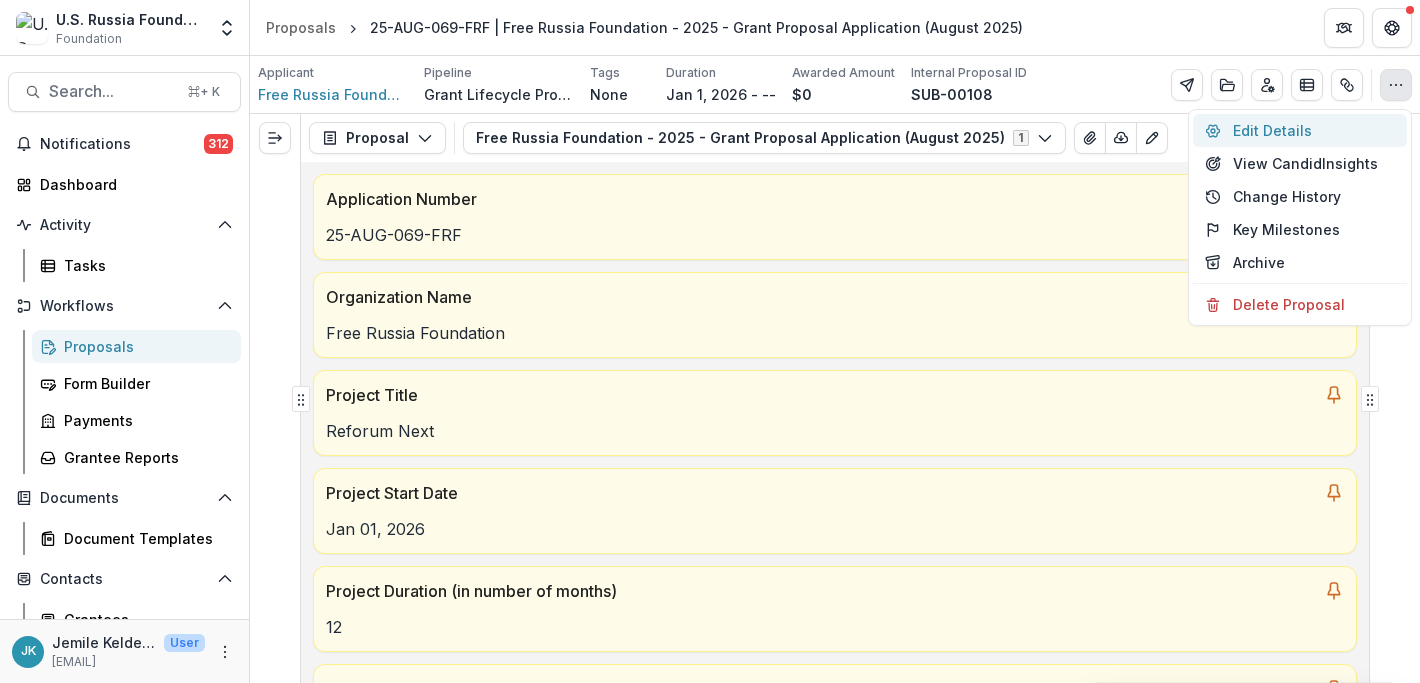 click on "Edit Details" at bounding box center (1300, 130) 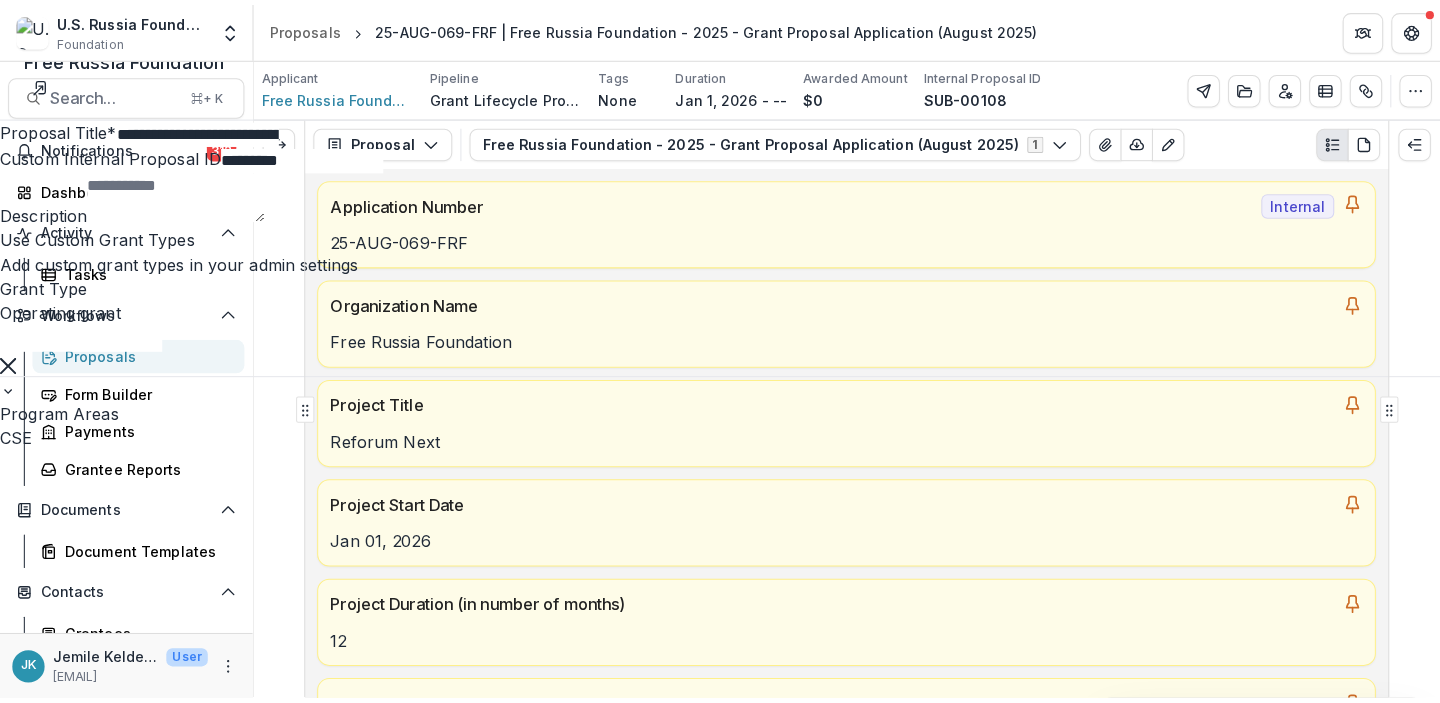 scroll, scrollTop: 1047, scrollLeft: 0, axis: vertical 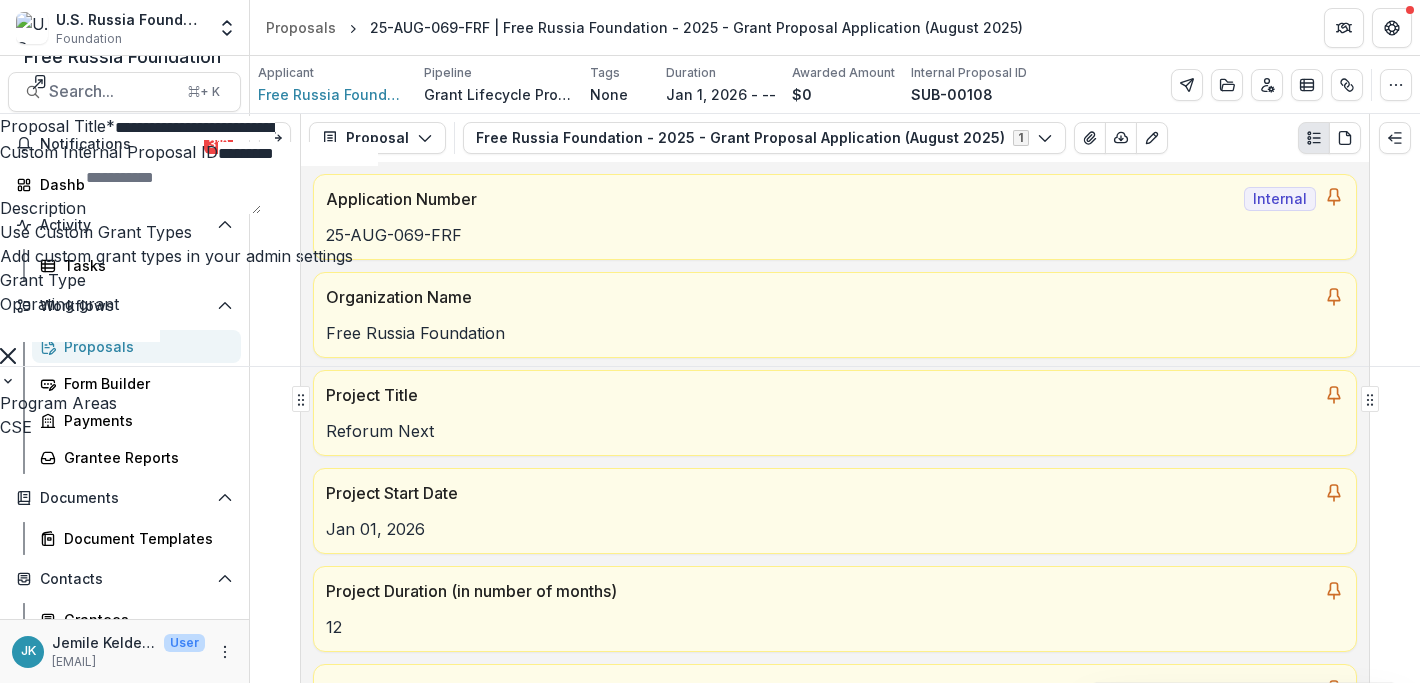 click on "**********" at bounding box center [710, 683] 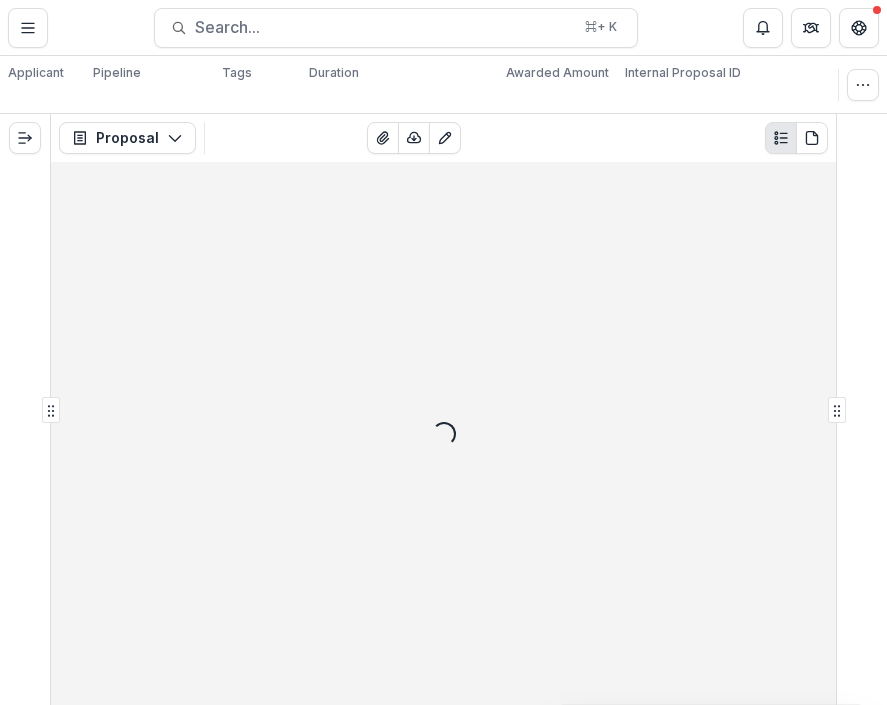 scroll, scrollTop: 0, scrollLeft: 0, axis: both 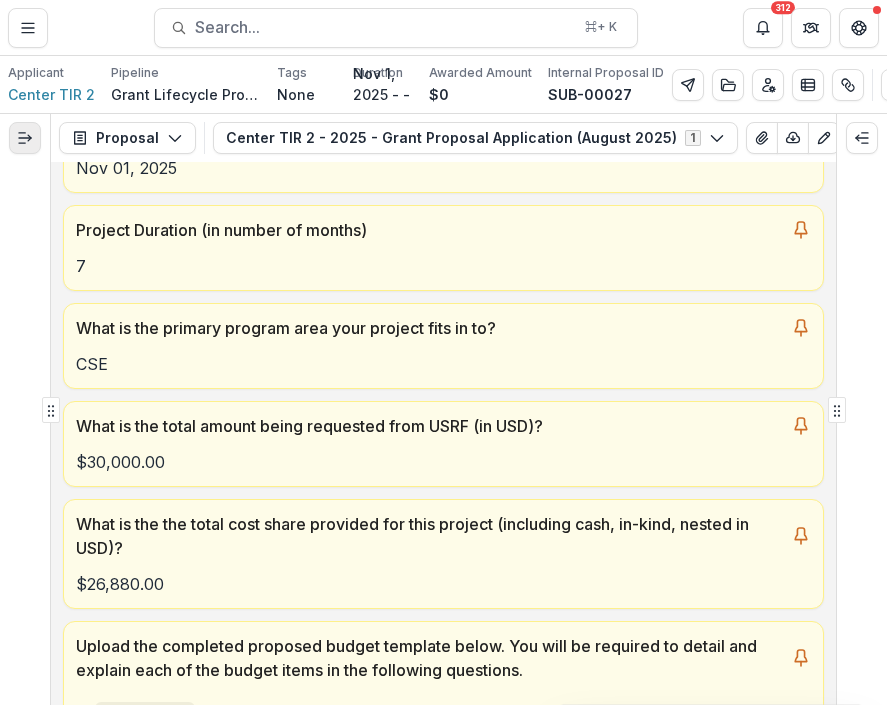 click 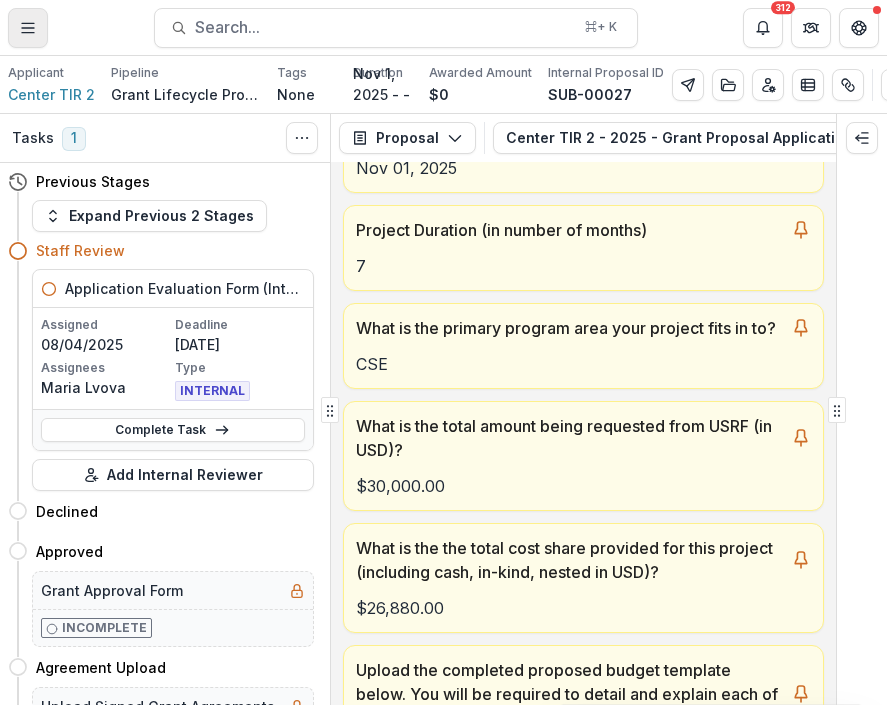 click at bounding box center [28, 28] 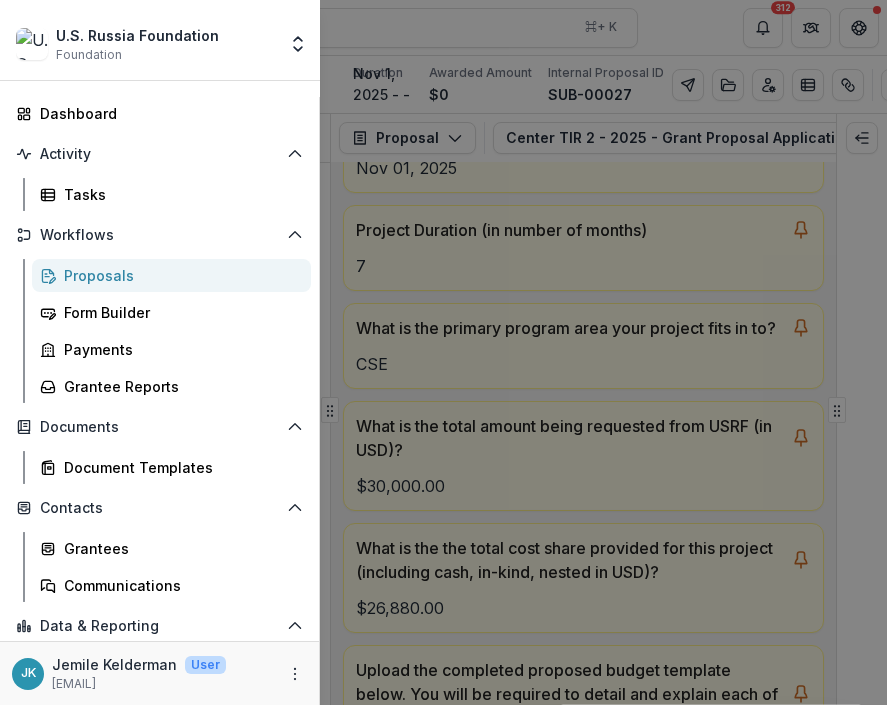 click on "Proposals" at bounding box center (179, 275) 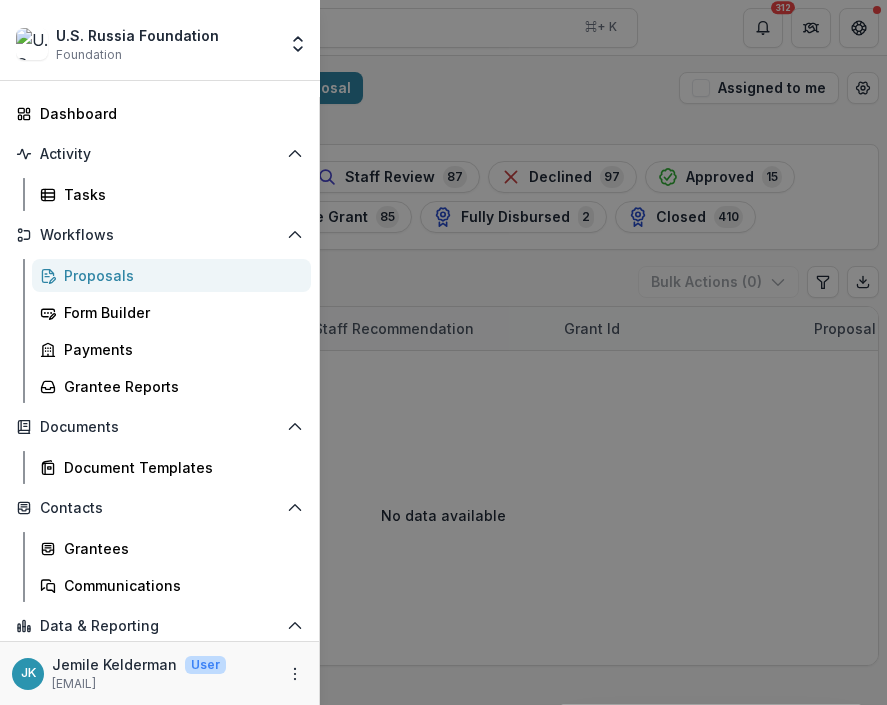 click on "U.S. Russia Foundation Foundation Foundations U.S. Russia Foundation Nonprofits TEST ORG Kelderman International Team Settings Admin Settings Dashboard Activity Tasks Workflows Proposals Form Builder Payments Grantee Reports Documents Document Templates Contacts Grantees Communications Data & Reporting Dashboard Advanced Analytics Data Report JK Jemile Kelderman User [EMAIL]" at bounding box center (443, 352) 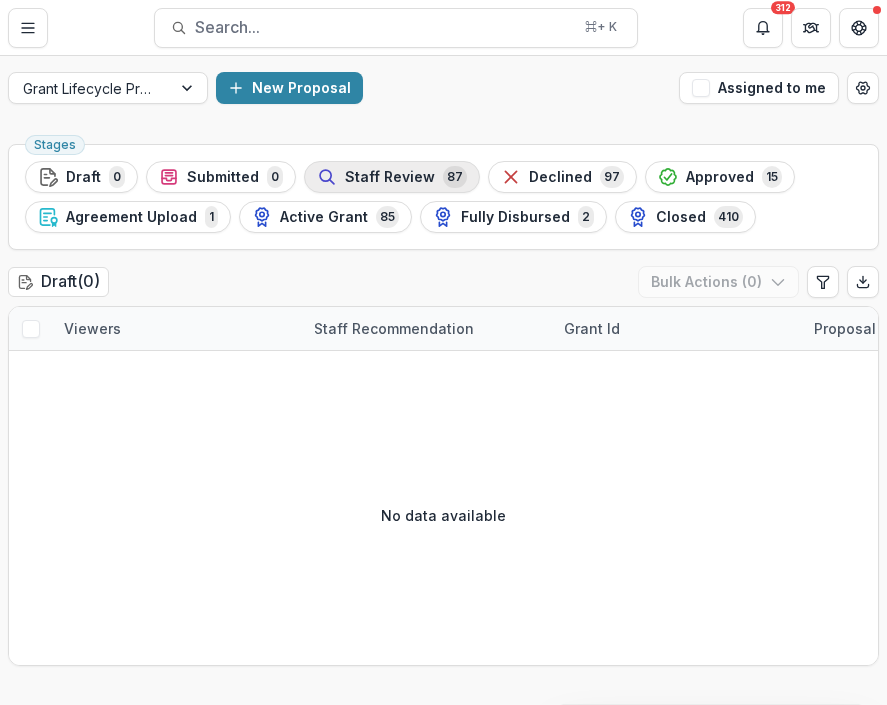 click on "Staff Review" at bounding box center (390, 177) 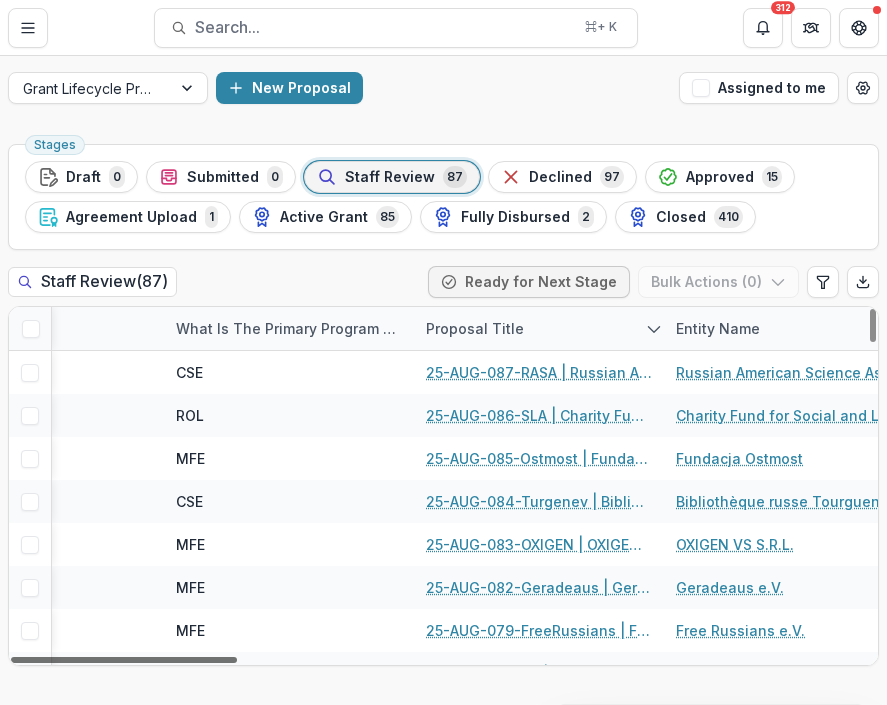 scroll, scrollTop: 0, scrollLeft: 42, axis: horizontal 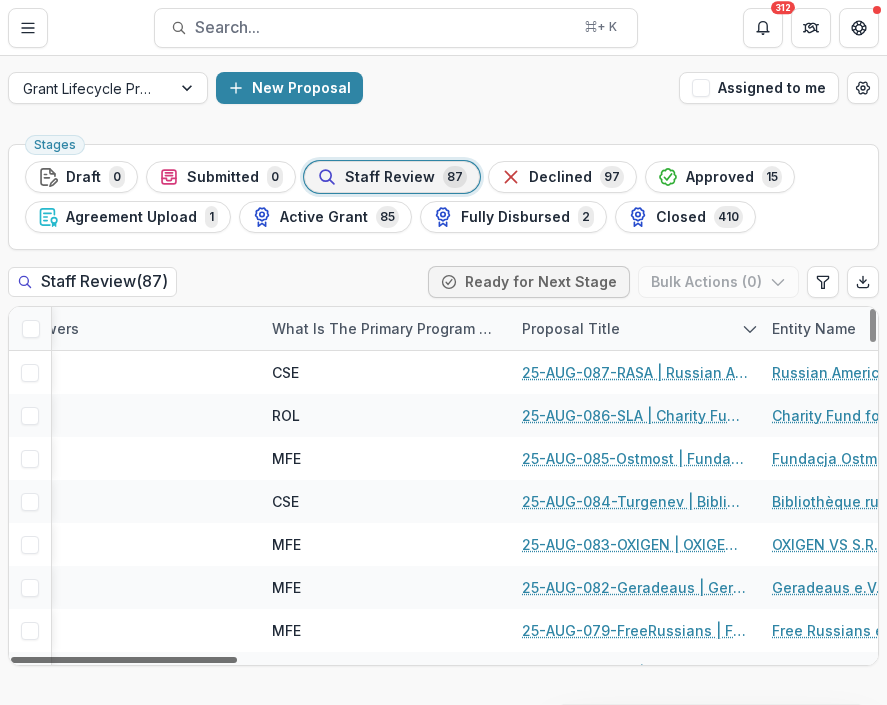 drag, startPoint x: 194, startPoint y: 661, endPoint x: 55, endPoint y: 650, distance: 139.43457 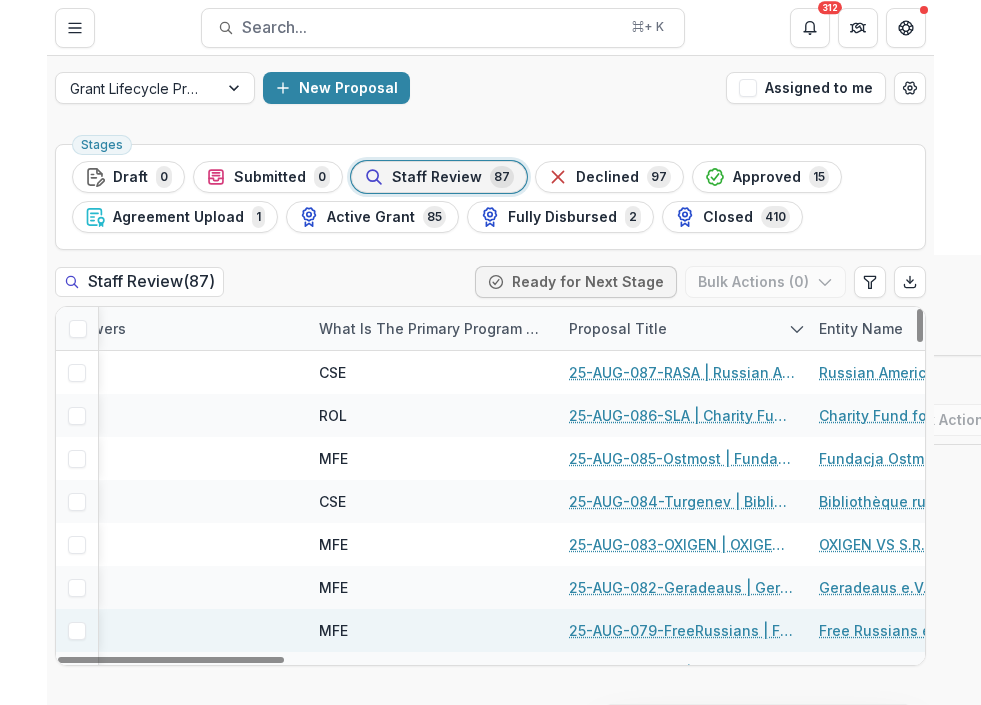 scroll, scrollTop: 0, scrollLeft: 0, axis: both 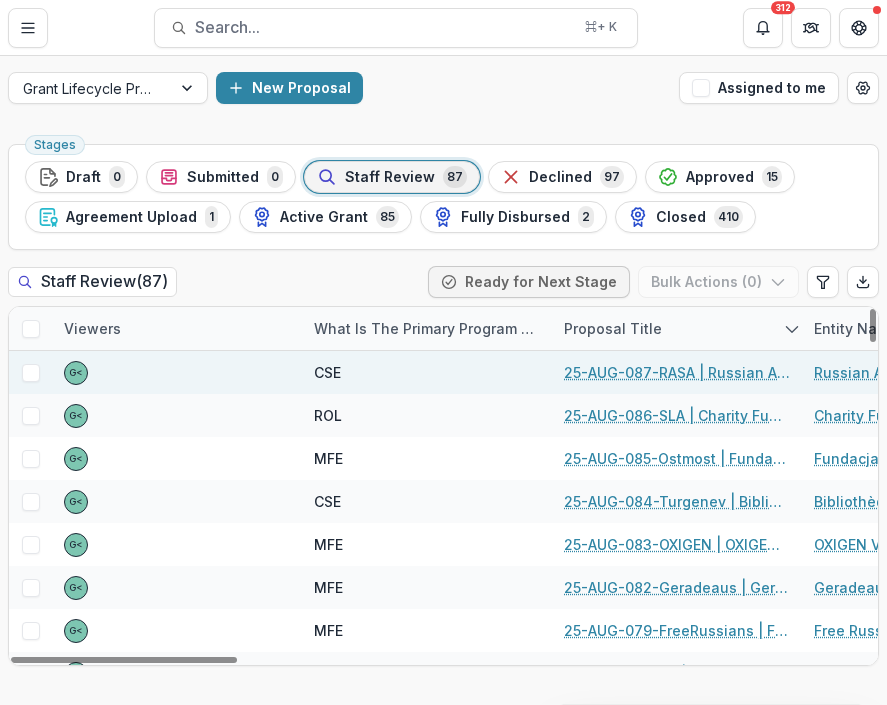 click on "25-AUG-087-RASA | Russian American Science Association - 2025 - Grant Proposal Application (August 2025)" at bounding box center (677, 372) 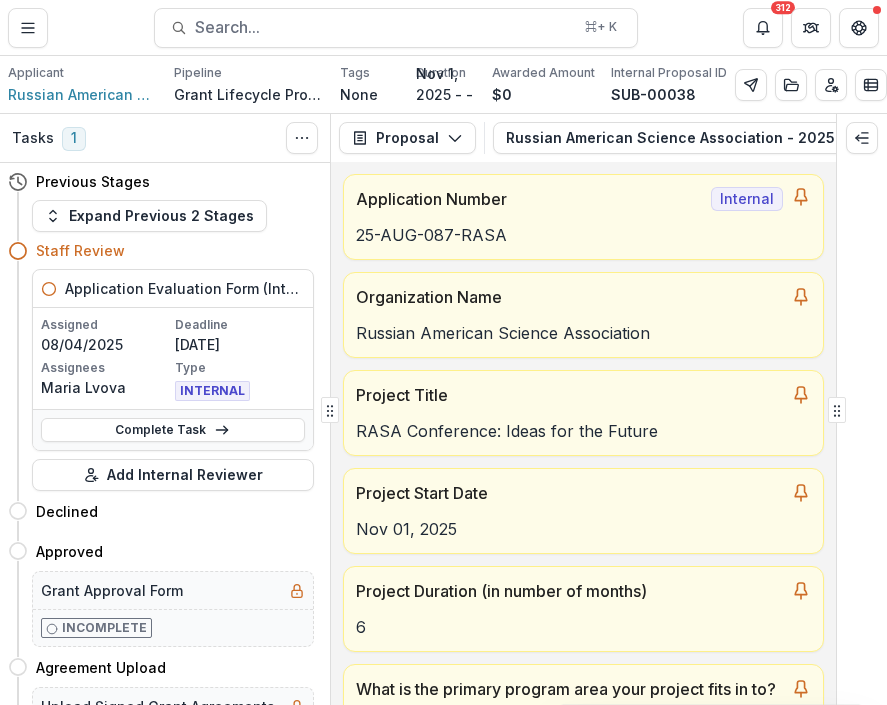 click on "None" at bounding box center (359, 94) 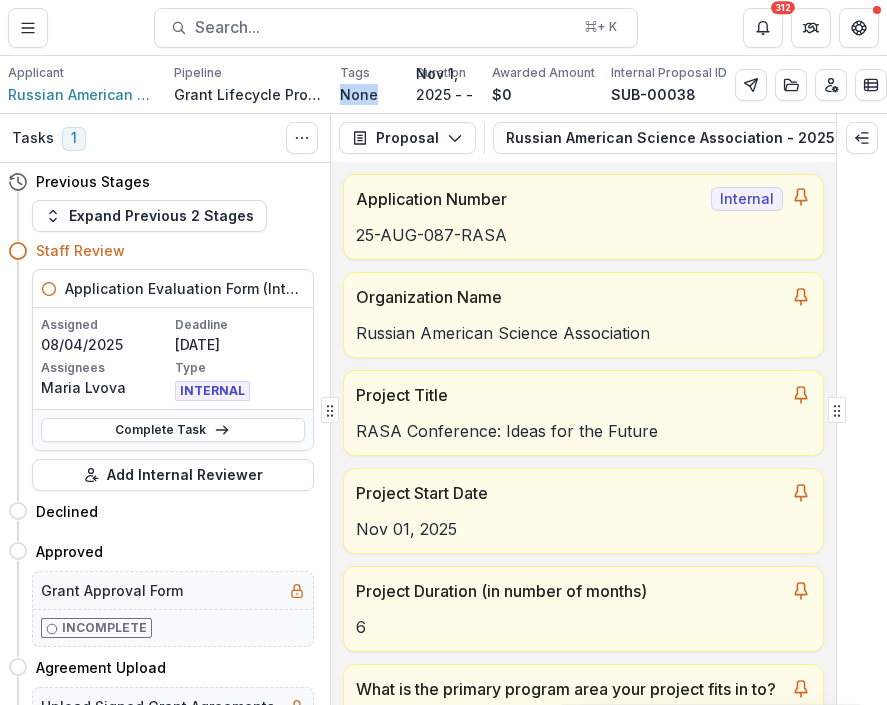 click on "None" at bounding box center [359, 94] 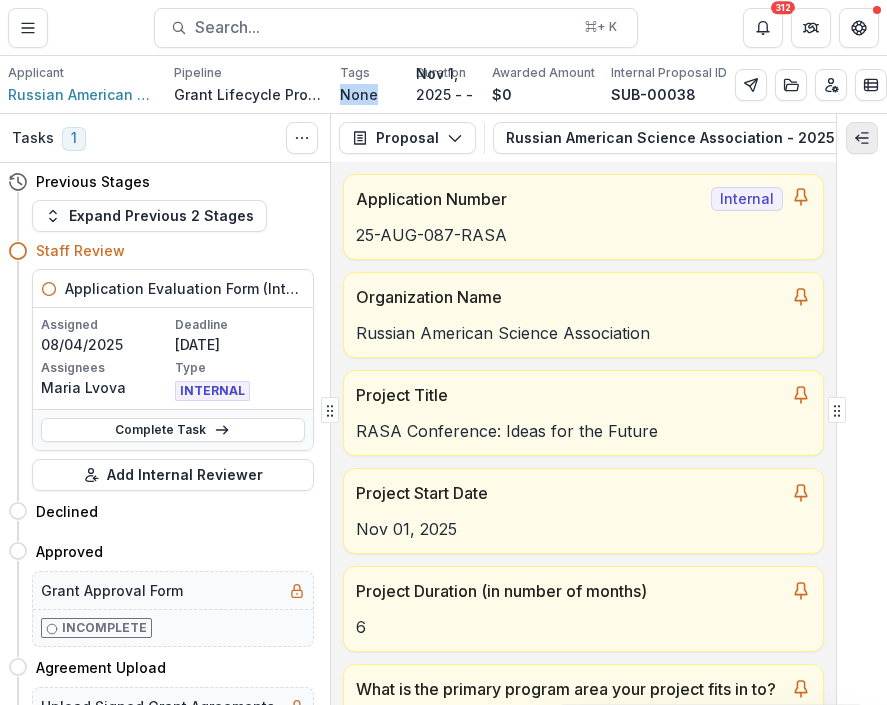click 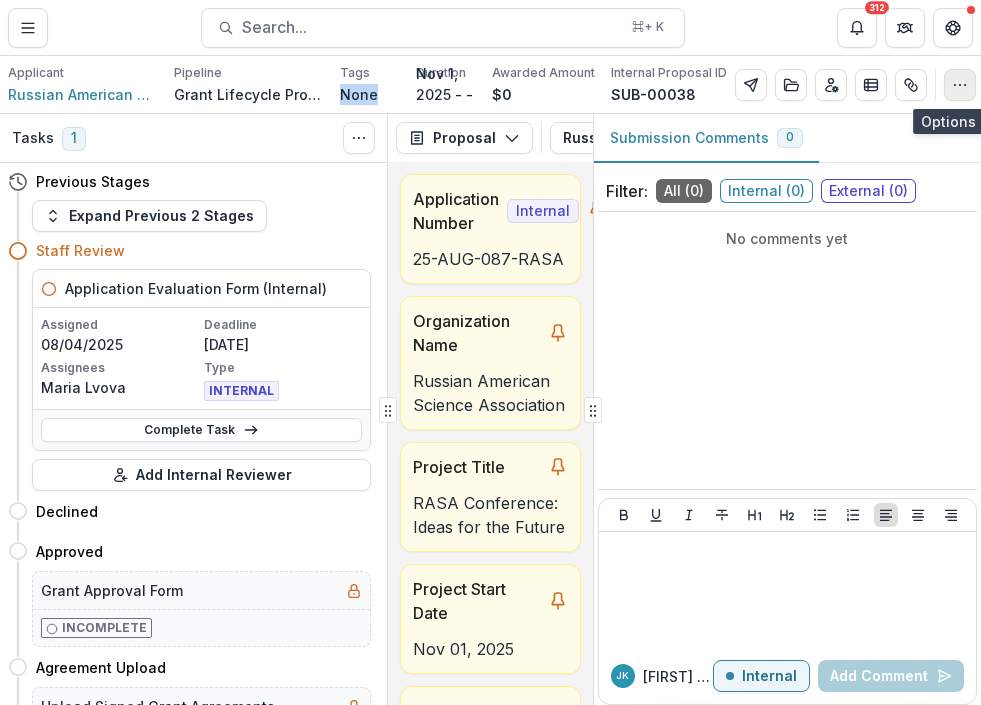 click 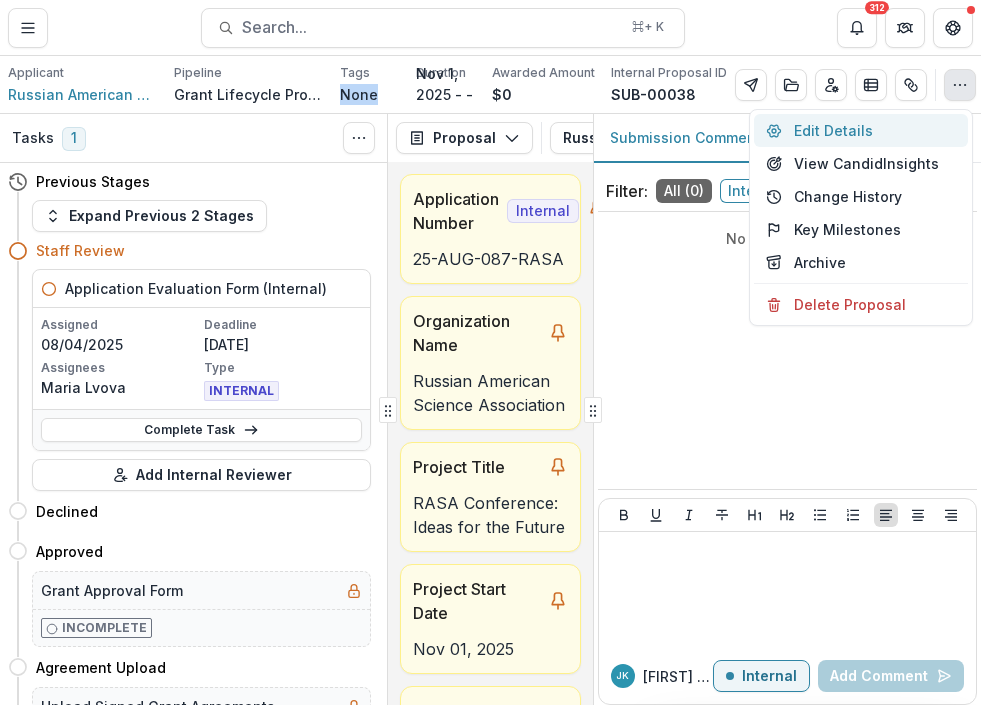 click on "Edit Details" at bounding box center [861, 130] 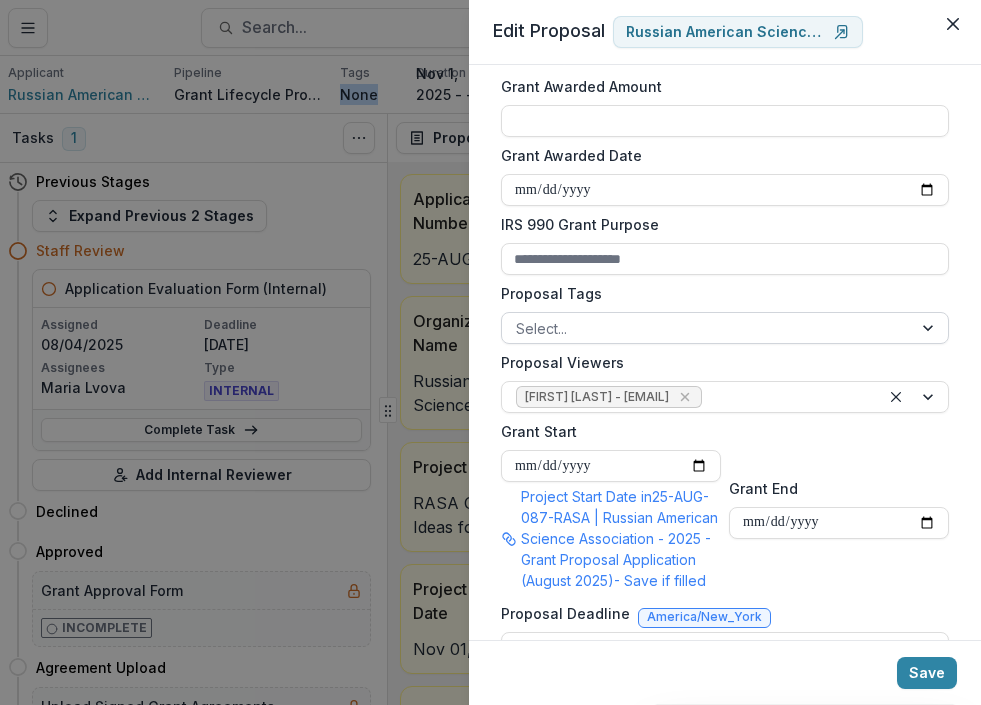 scroll, scrollTop: 698, scrollLeft: 0, axis: vertical 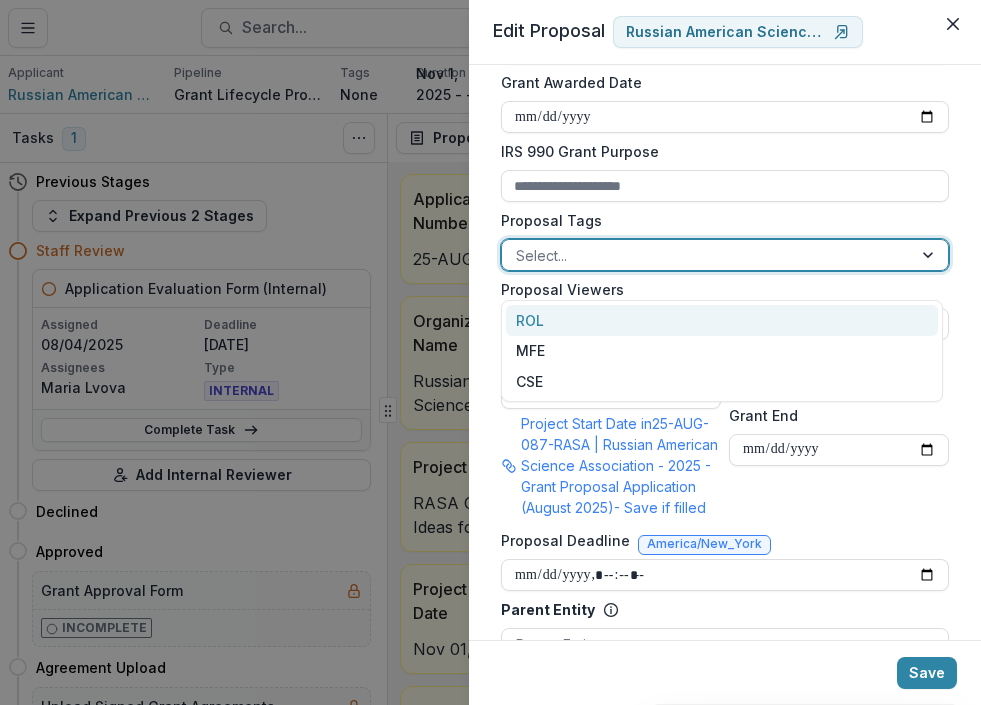 click at bounding box center [707, 255] 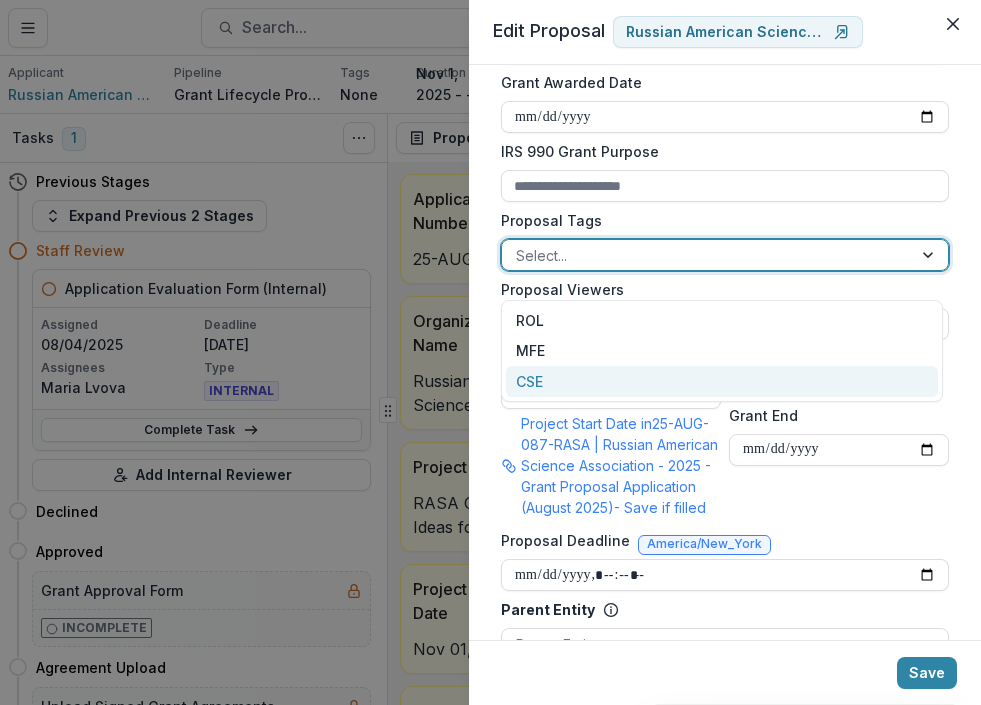 click on "CSE" at bounding box center [722, 381] 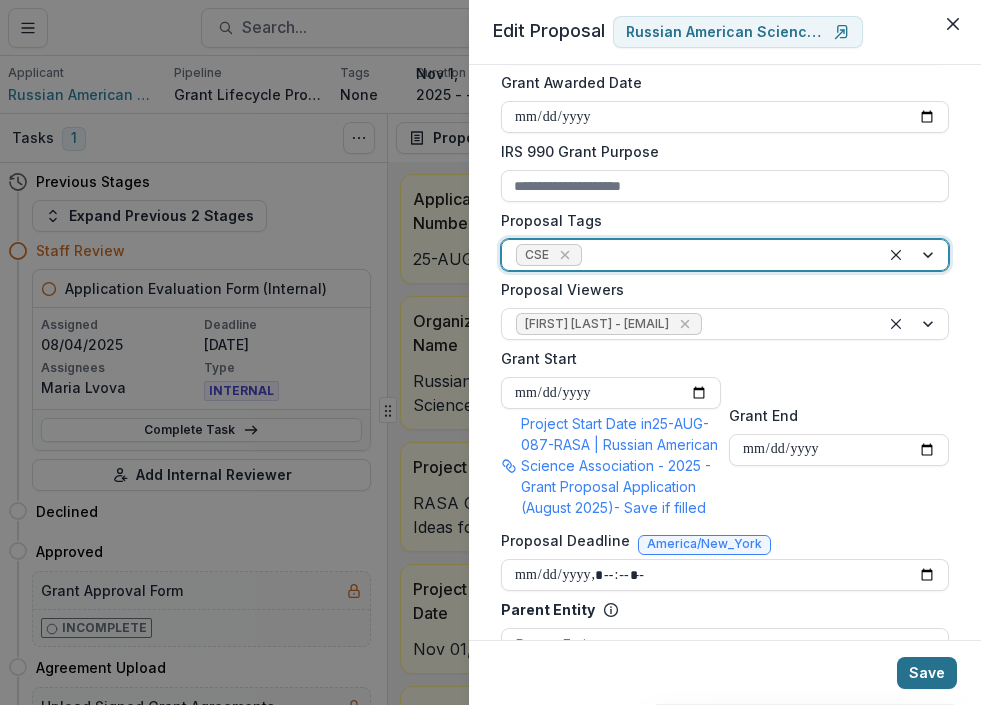 click on "Save" at bounding box center (927, 673) 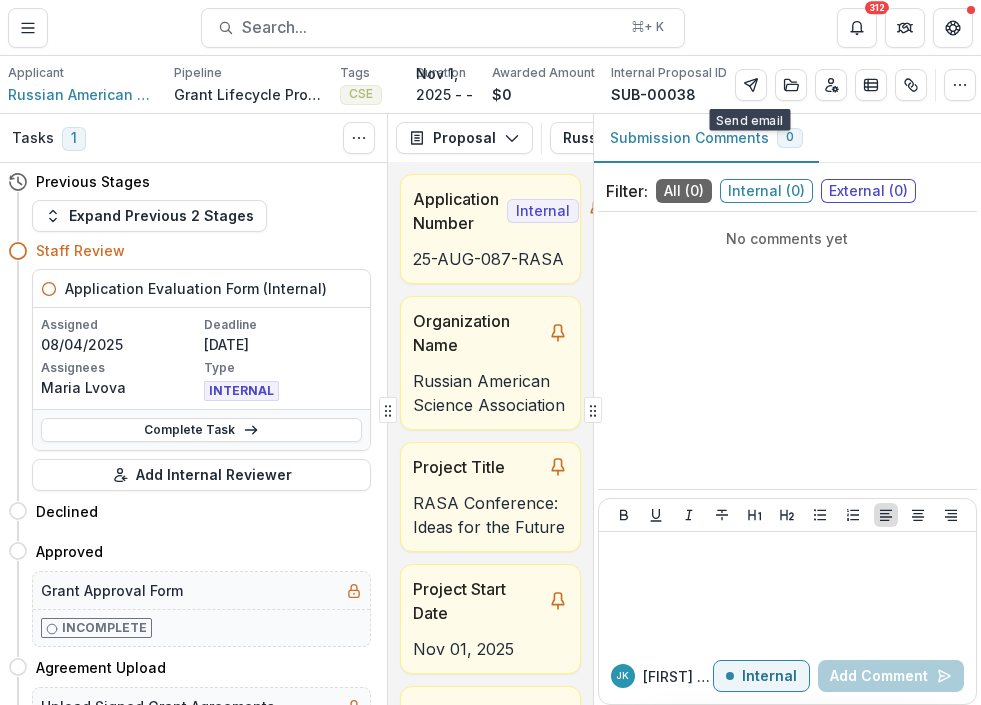 click on "CSE" at bounding box center [361, 94] 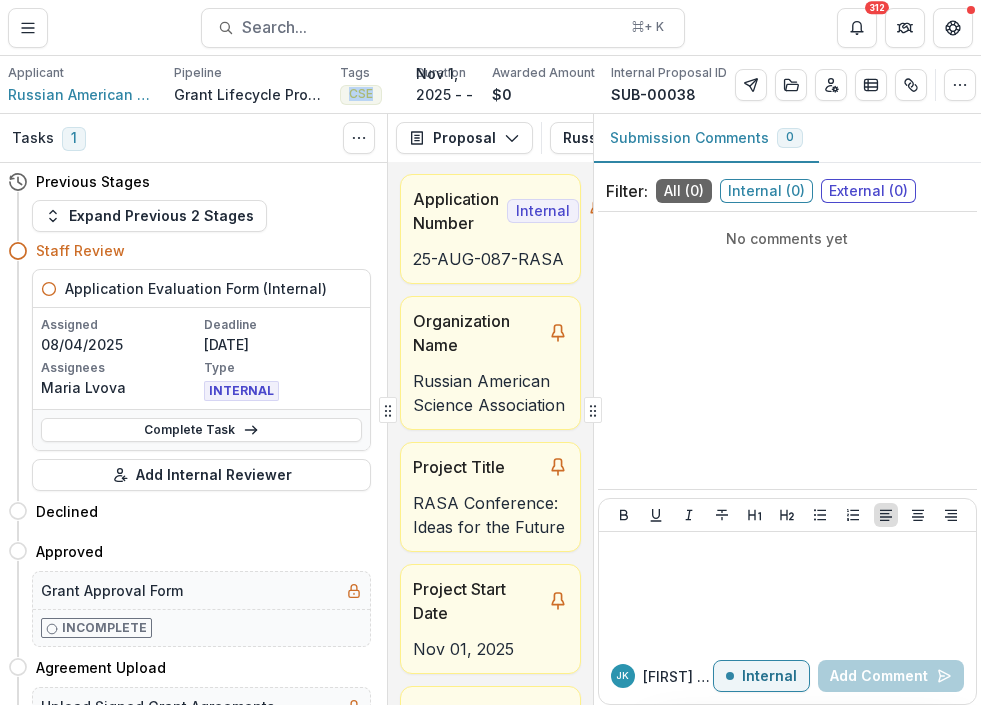 click on "CSE" at bounding box center [361, 94] 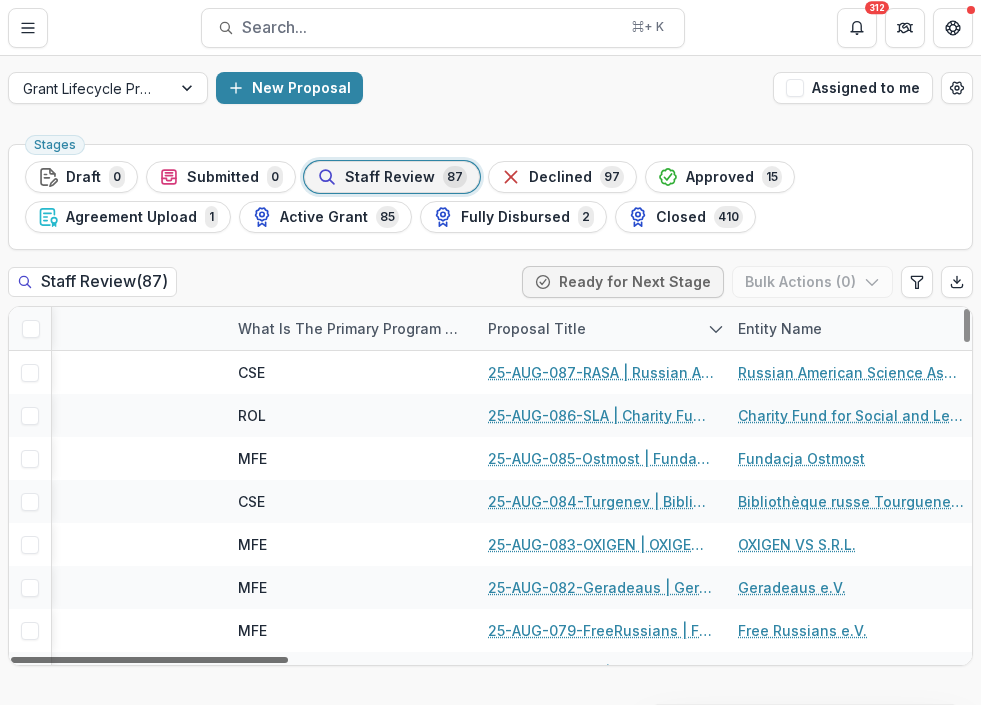 scroll, scrollTop: 0, scrollLeft: 0, axis: both 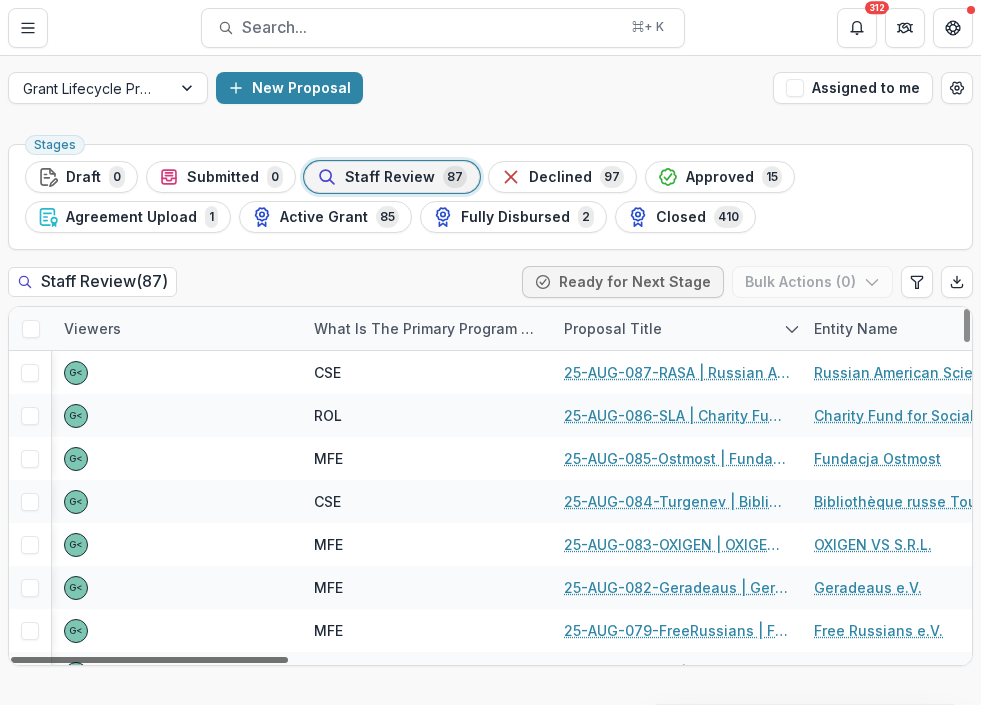 drag, startPoint x: 263, startPoint y: 661, endPoint x: 194, endPoint y: 648, distance: 70.21396 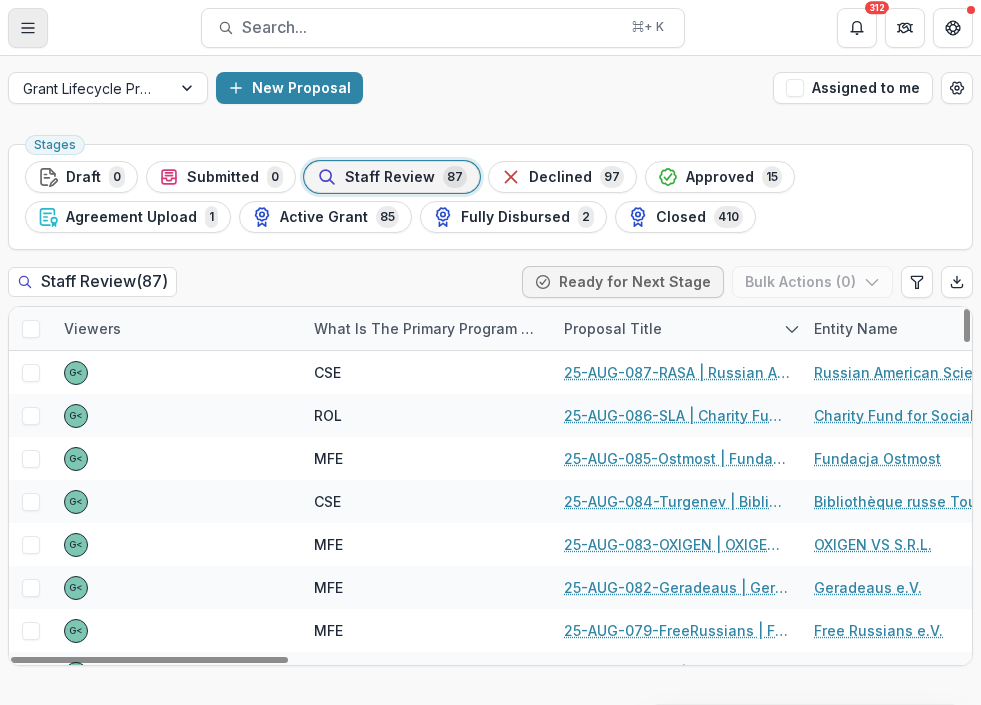 click 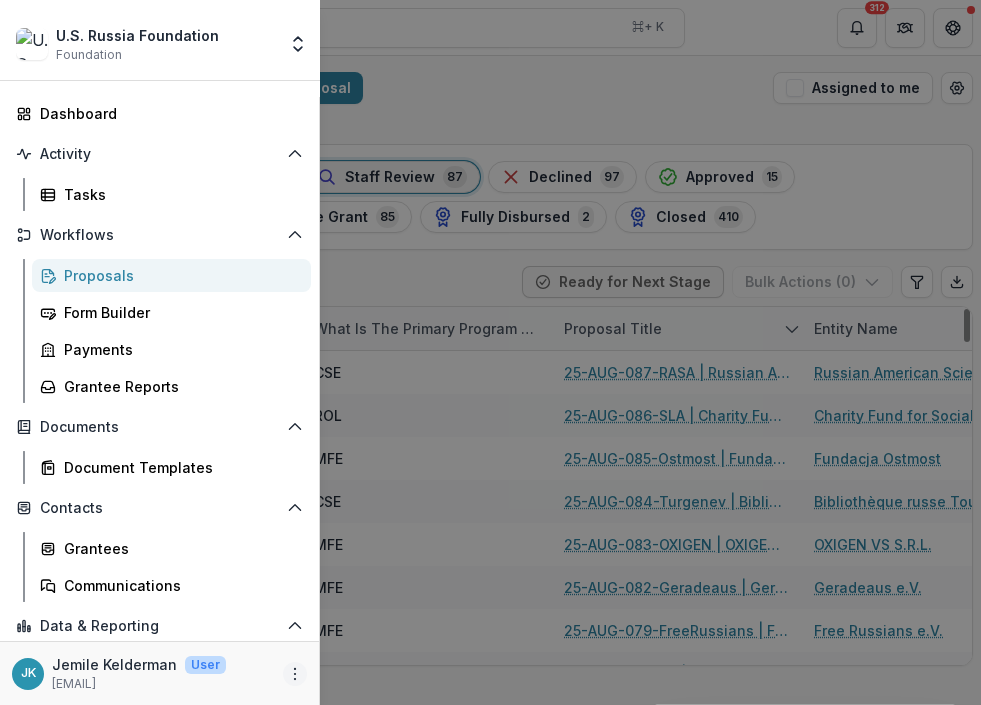 click at bounding box center (295, 674) 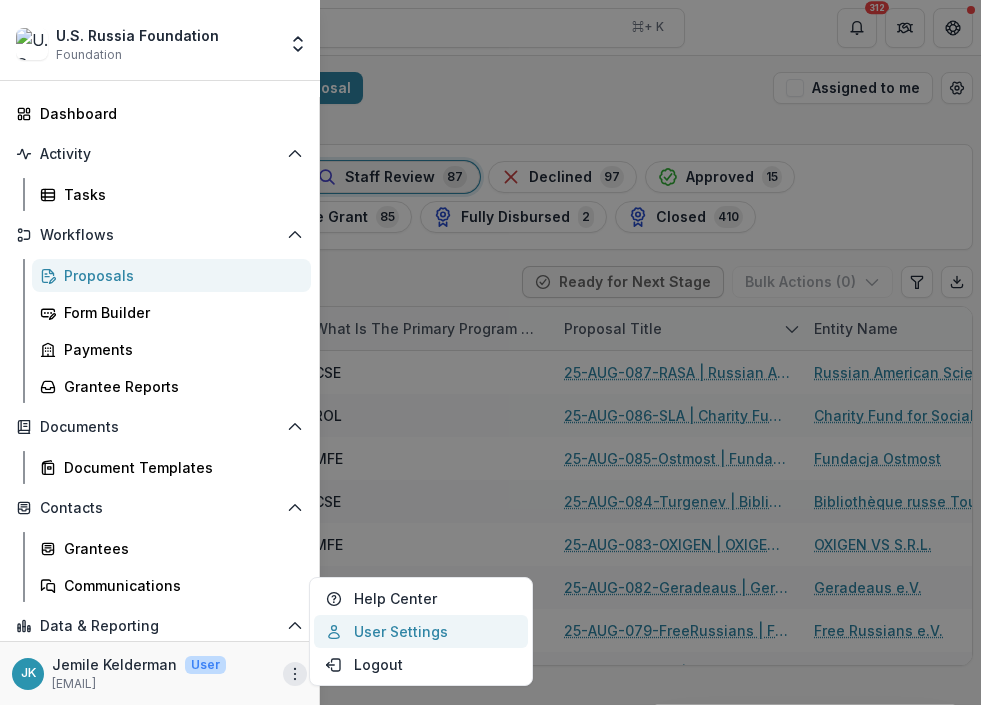 click 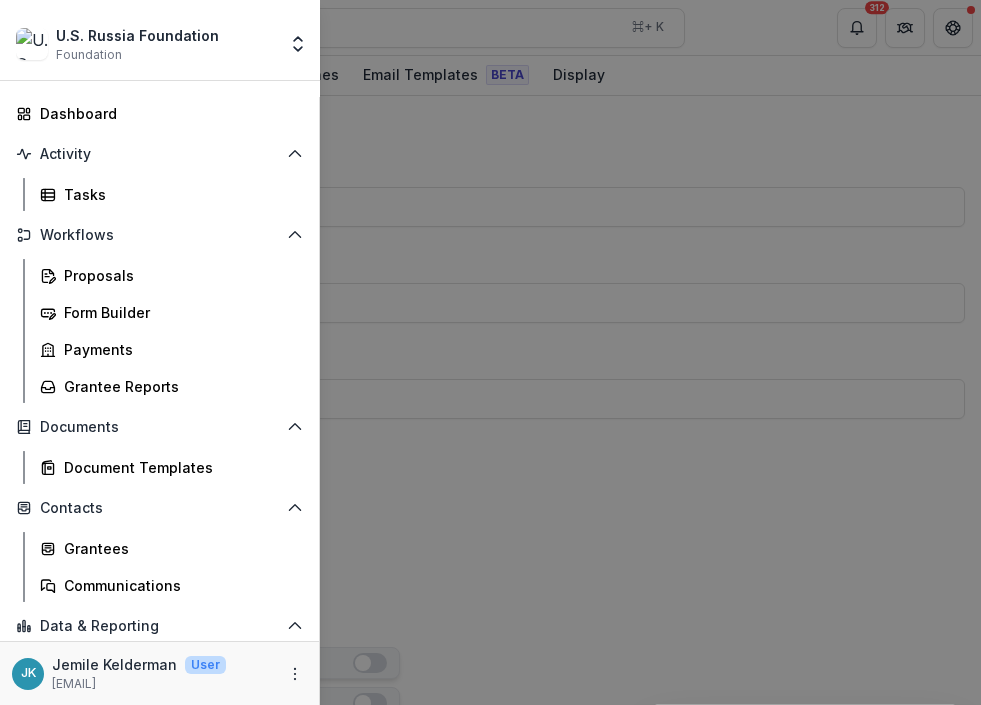 click on "U.S. Russia Foundation Foundation Foundations U.S. Russia Foundation Nonprofits TEST ORG Kelderman International Team Settings Admin Settings Dashboard Activity Tasks Workflows Proposals Form Builder Payments Grantee Reports Documents Document Templates Contacts Grantees Communications Data & Reporting Dashboard Advanced Analytics Data Report JK Jemile Kelderman User [EMAIL]" at bounding box center [490, 352] 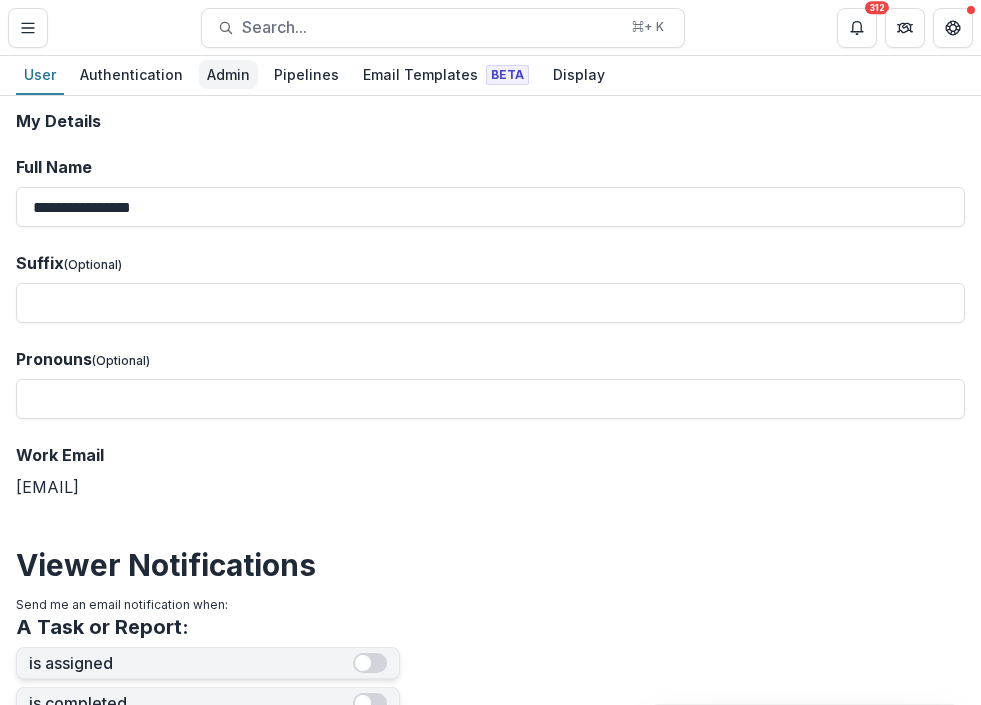 click on "Admin" at bounding box center [228, 74] 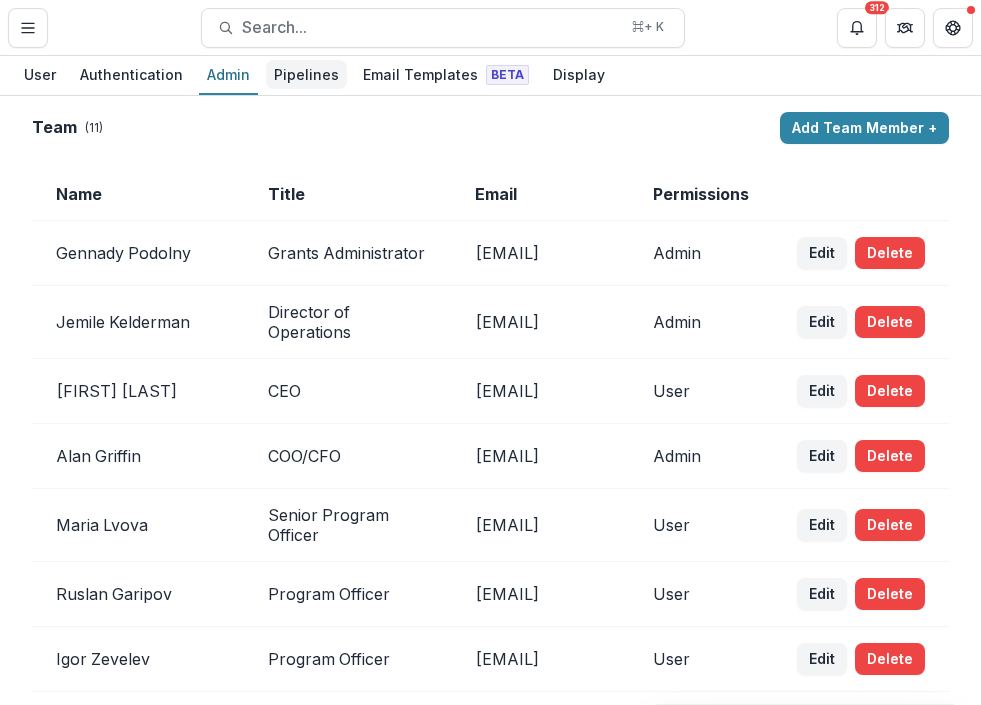 click on "Pipelines" at bounding box center [306, 74] 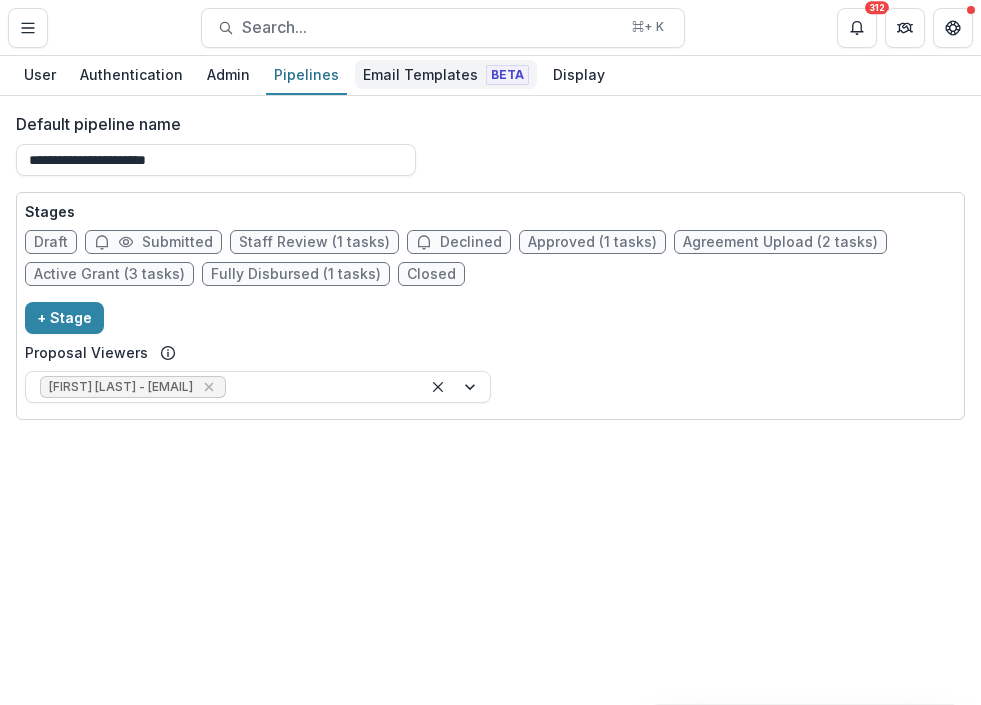 click on "Email Templates   Beta" at bounding box center (446, 74) 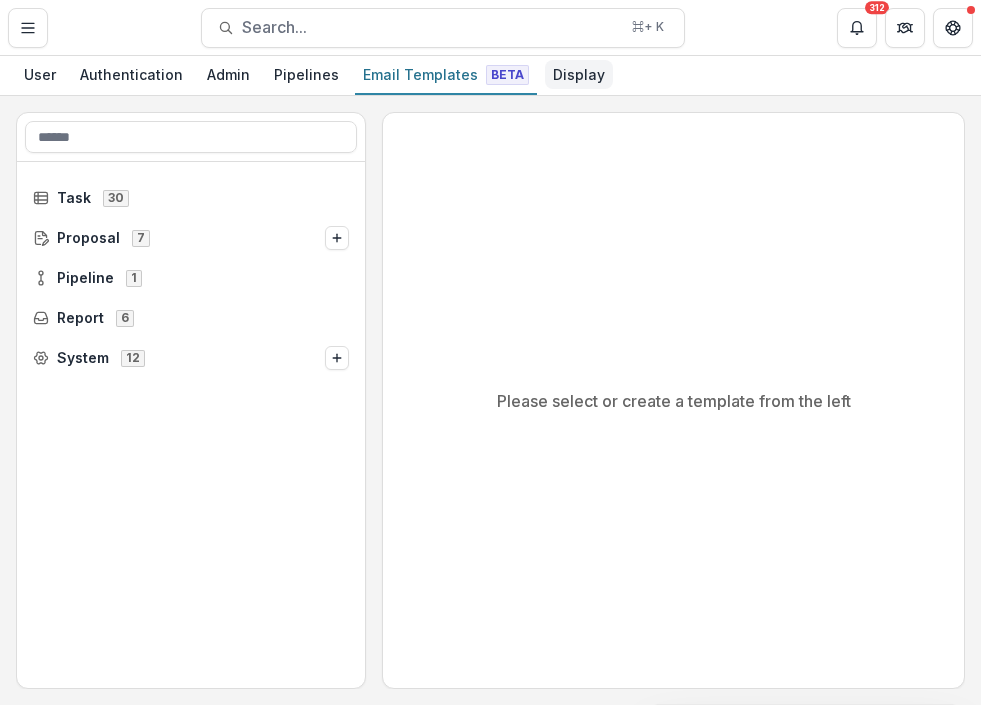 click on "Display" at bounding box center (579, 74) 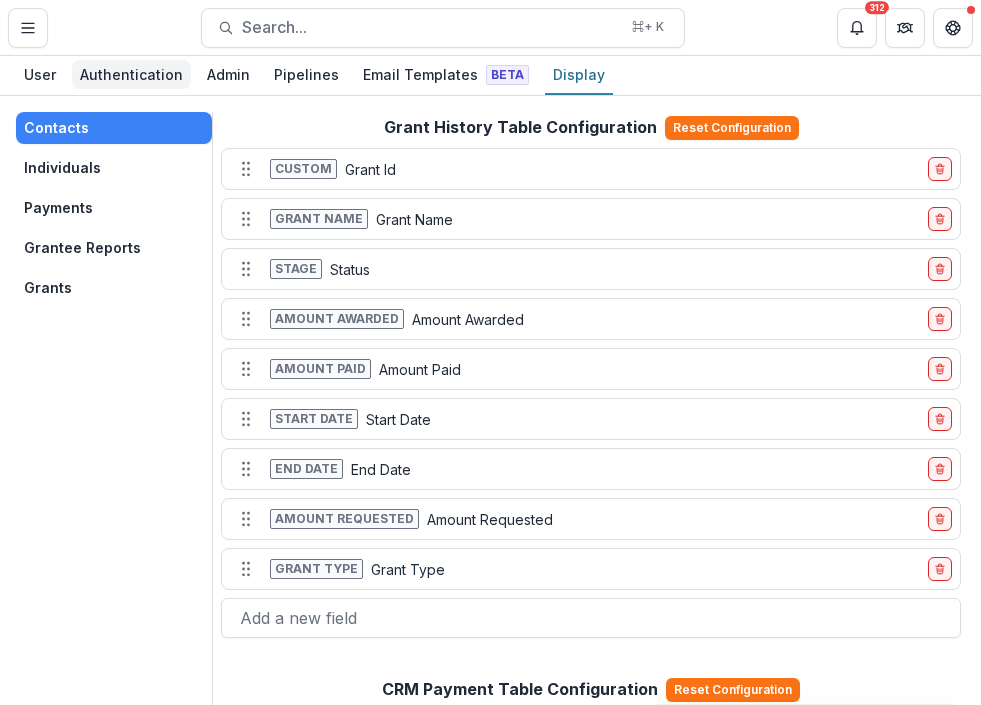 click on "Authentication" at bounding box center (131, 74) 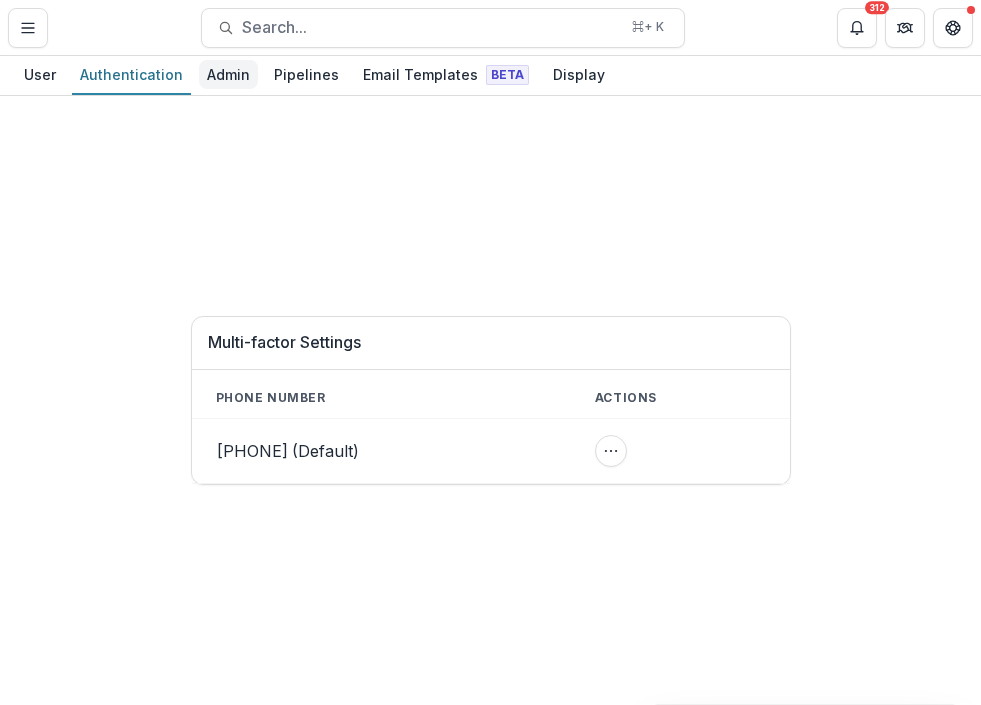 click on "Admin" at bounding box center (228, 74) 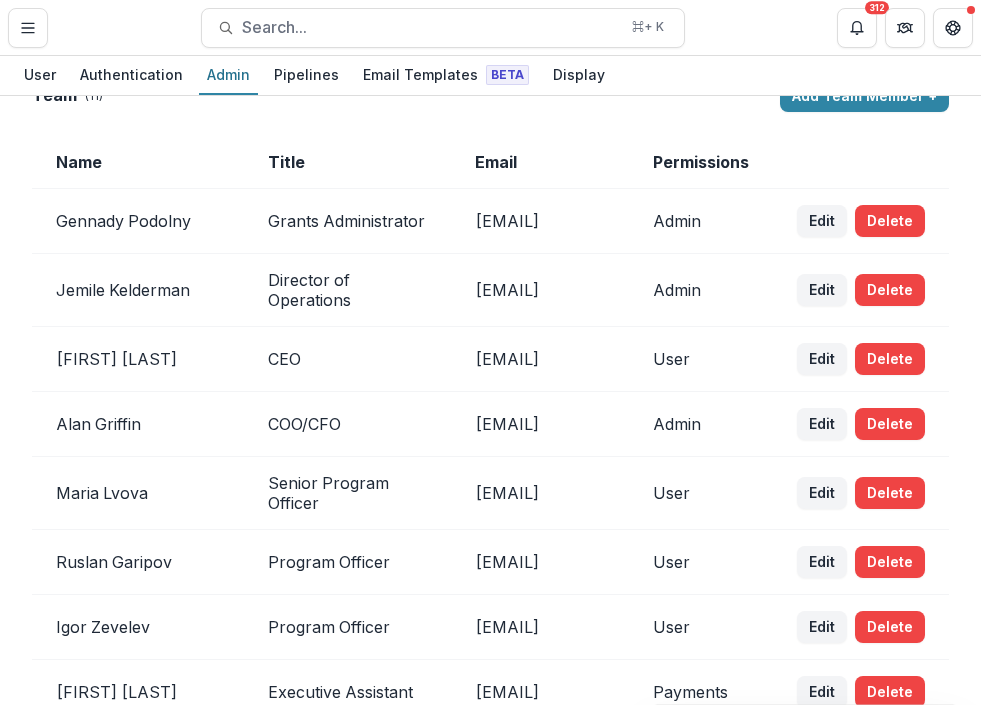 scroll, scrollTop: 0, scrollLeft: 0, axis: both 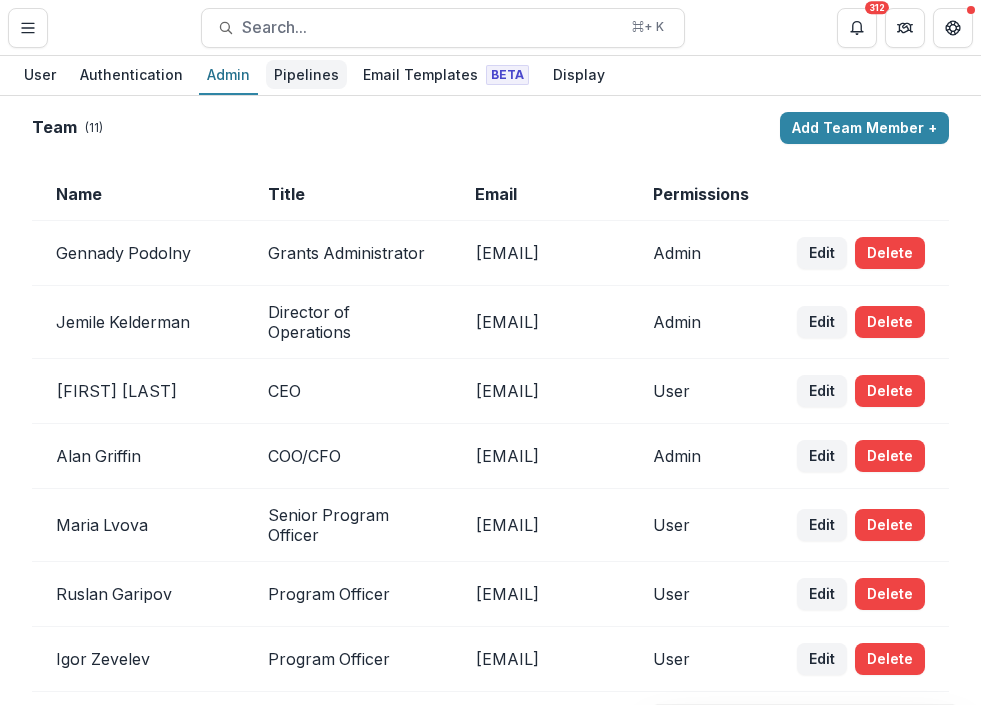 click on "Pipelines" at bounding box center (306, 74) 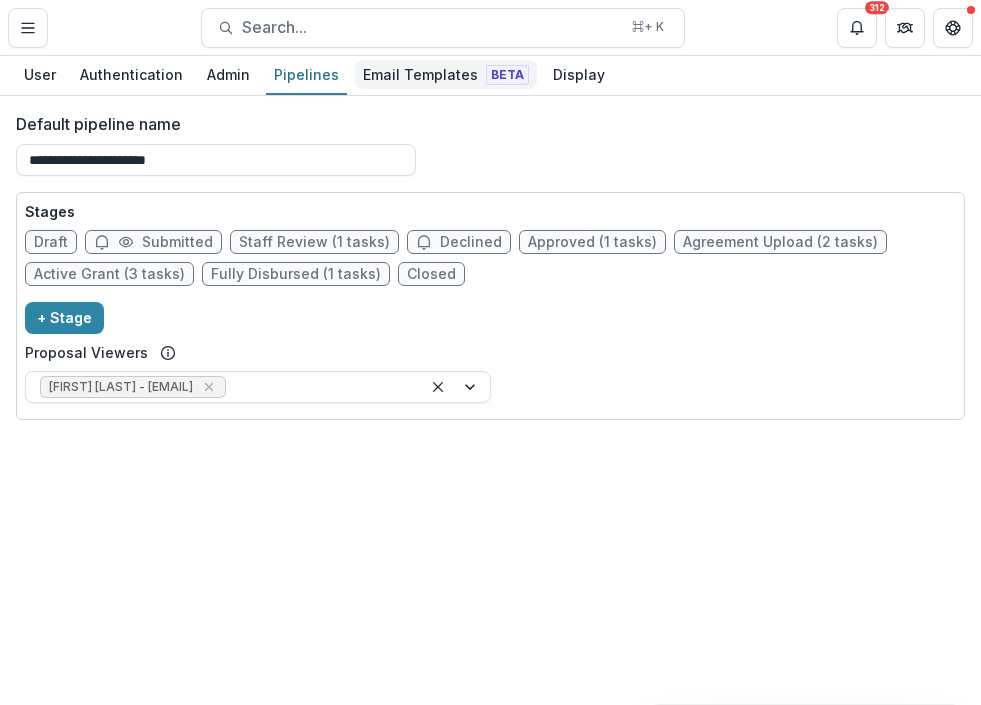 click on "Email Templates   Beta" at bounding box center [446, 74] 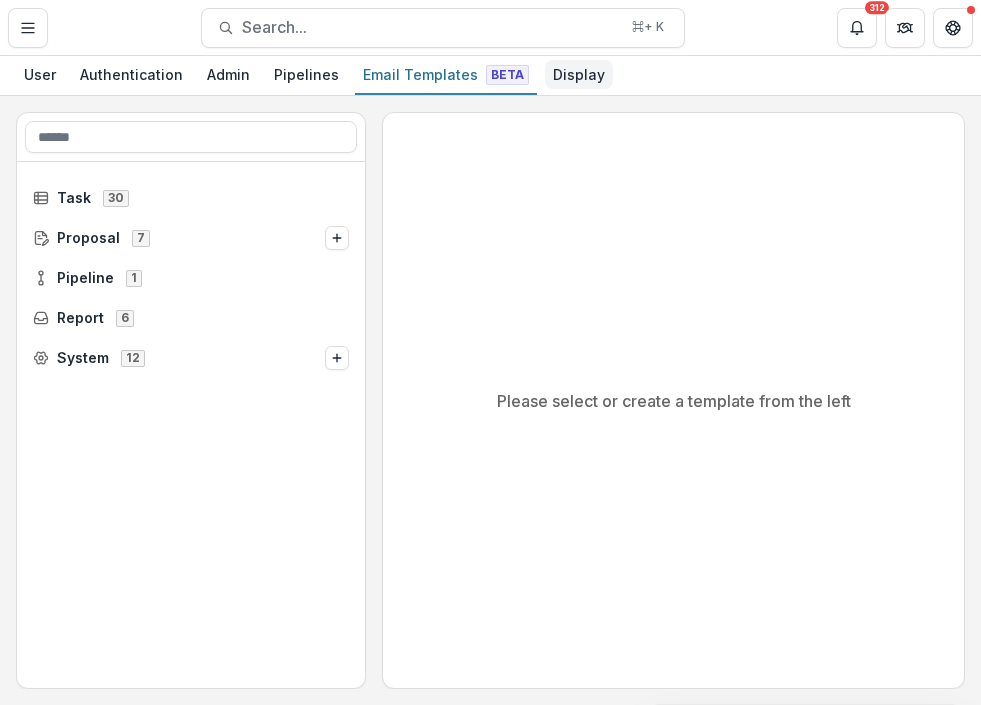 click on "Display" at bounding box center (579, 74) 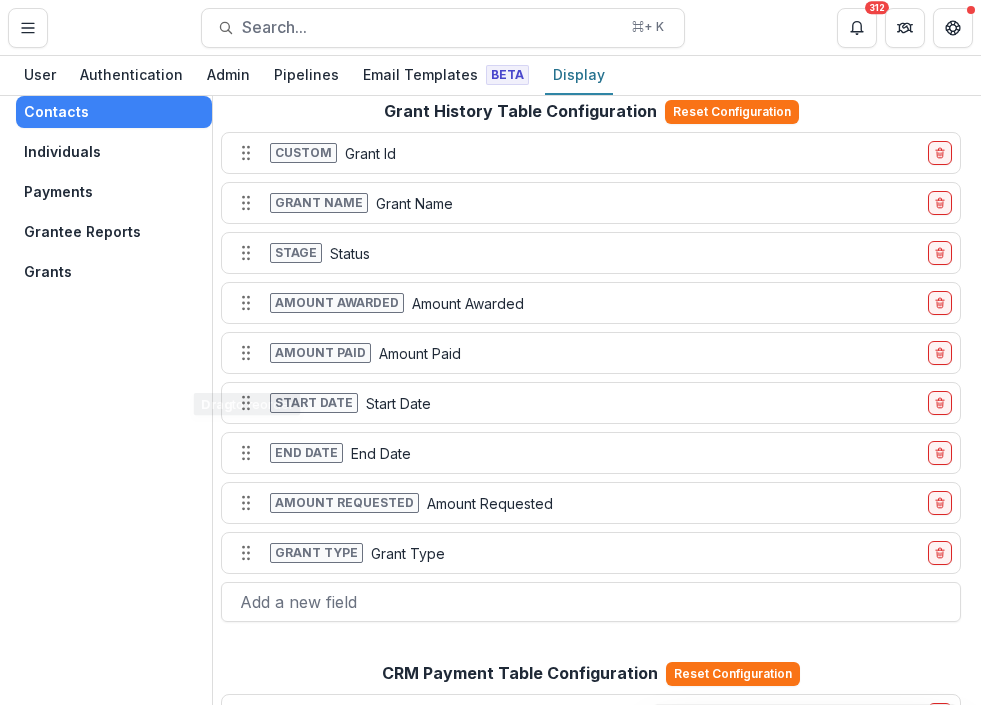 scroll, scrollTop: 0, scrollLeft: 0, axis: both 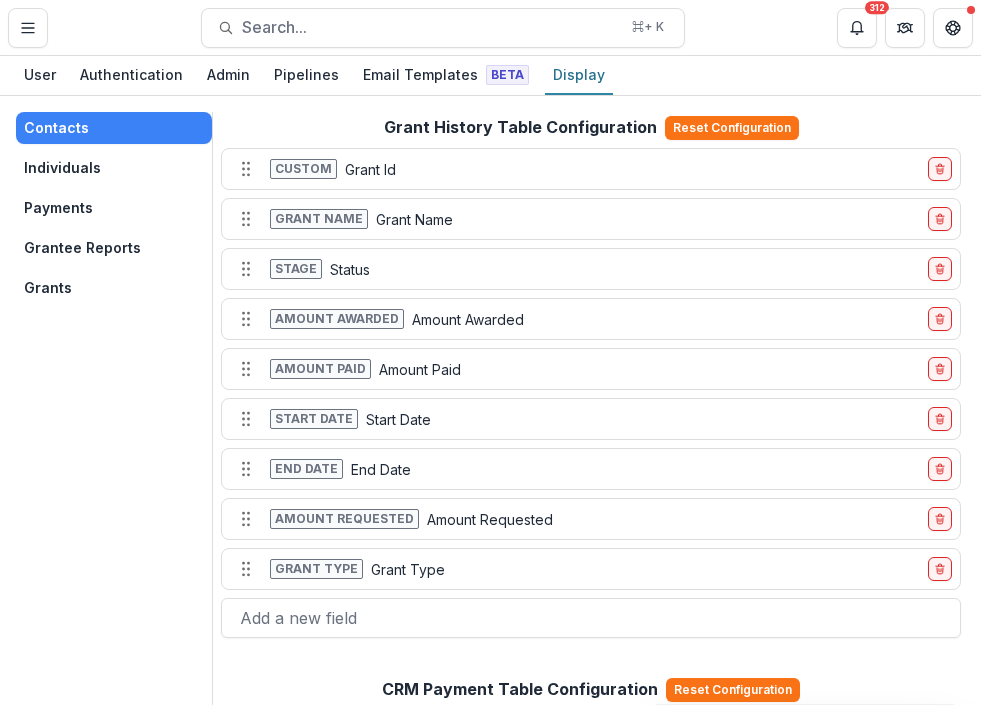 click on "Grants" at bounding box center [114, 288] 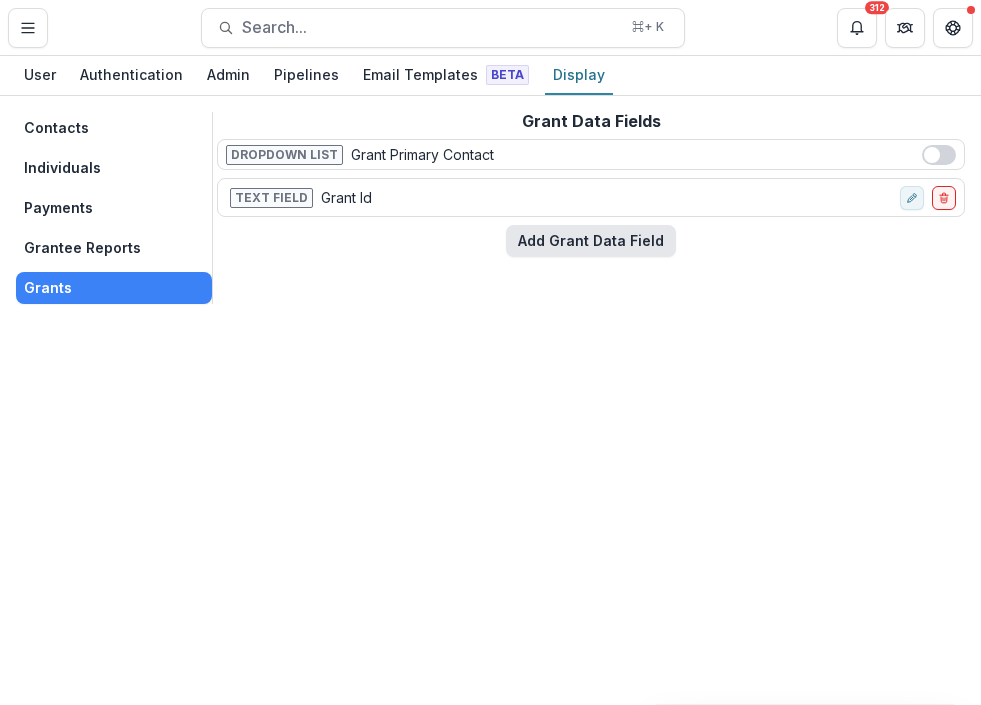 click on "Add Grant Data Field" at bounding box center [591, 241] 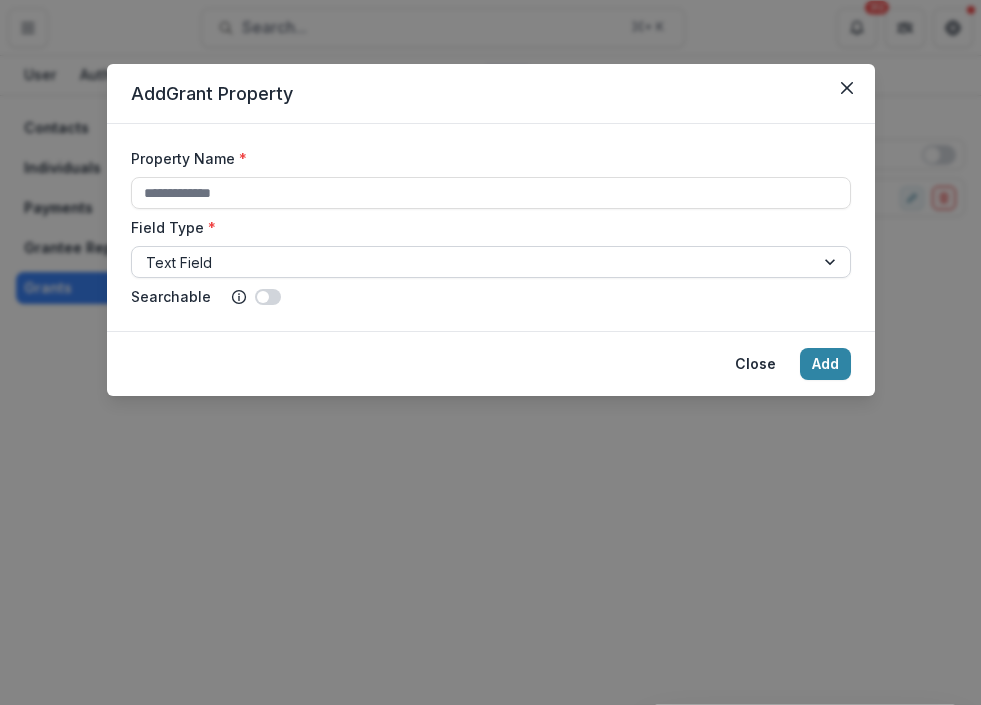 click at bounding box center (473, 262) 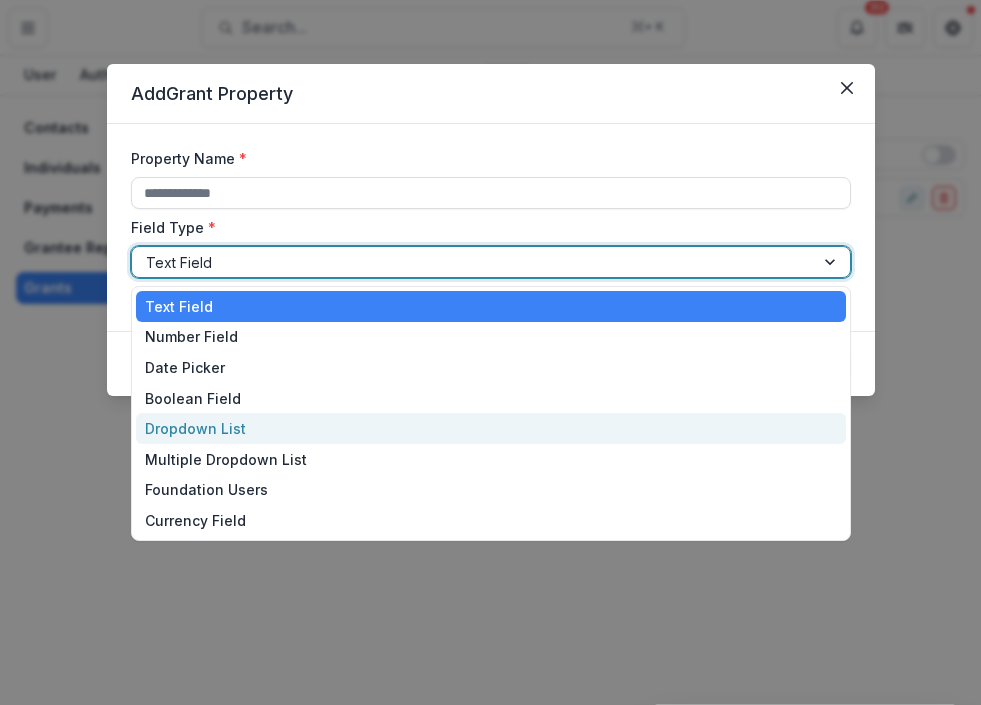 click on "Dropdown List" at bounding box center (491, 428) 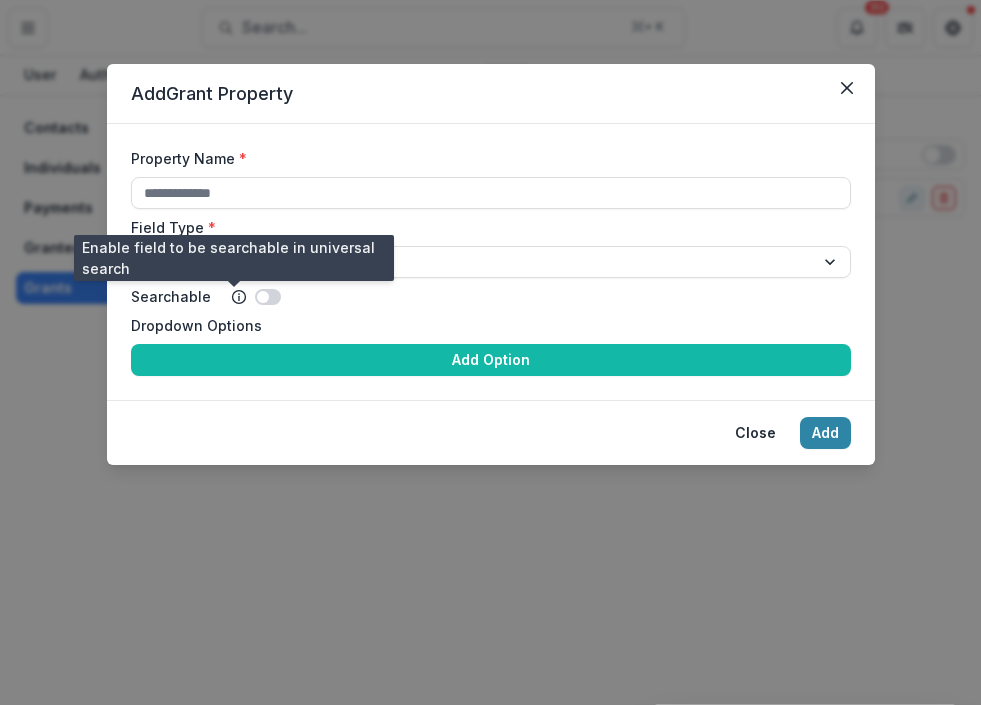 click 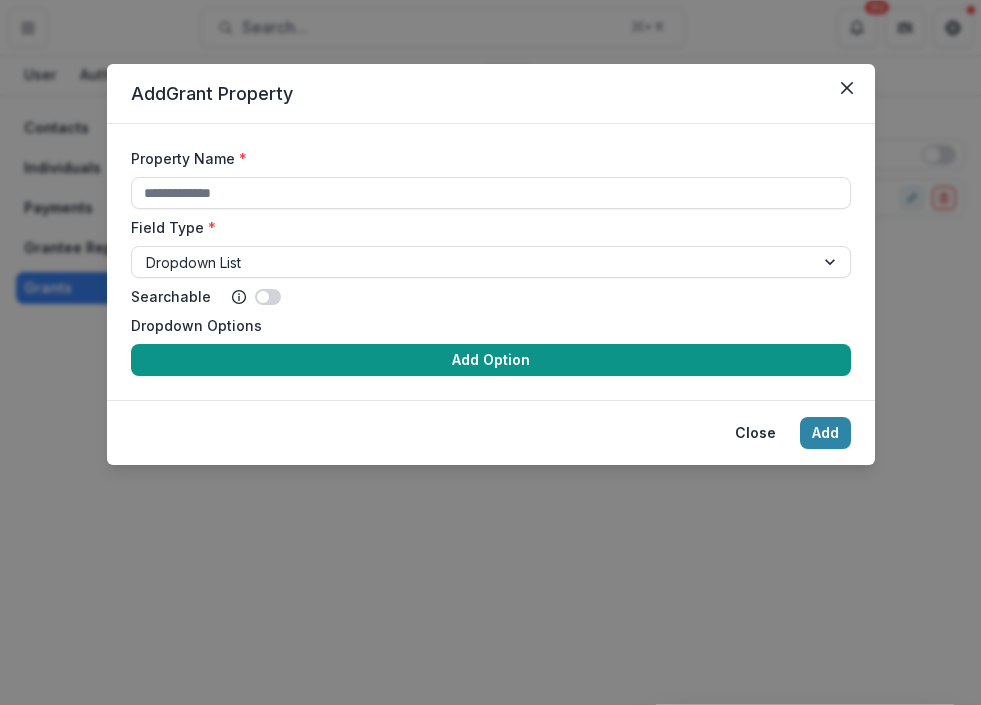 click on "Add Option" at bounding box center [491, 360] 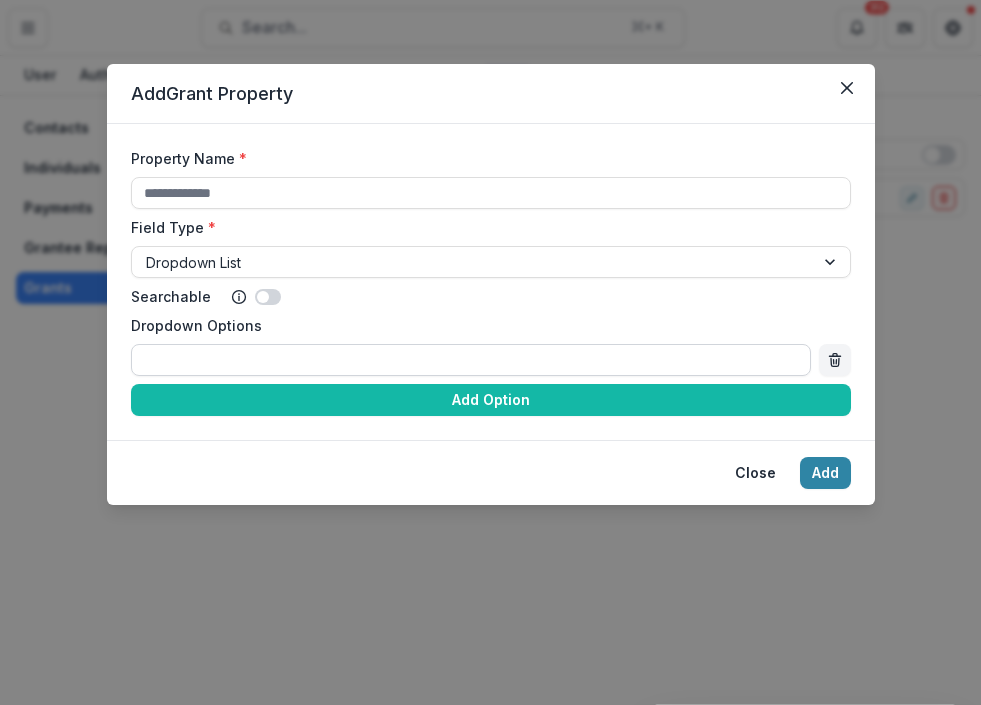 click on "Dropdown Options" at bounding box center [471, 360] 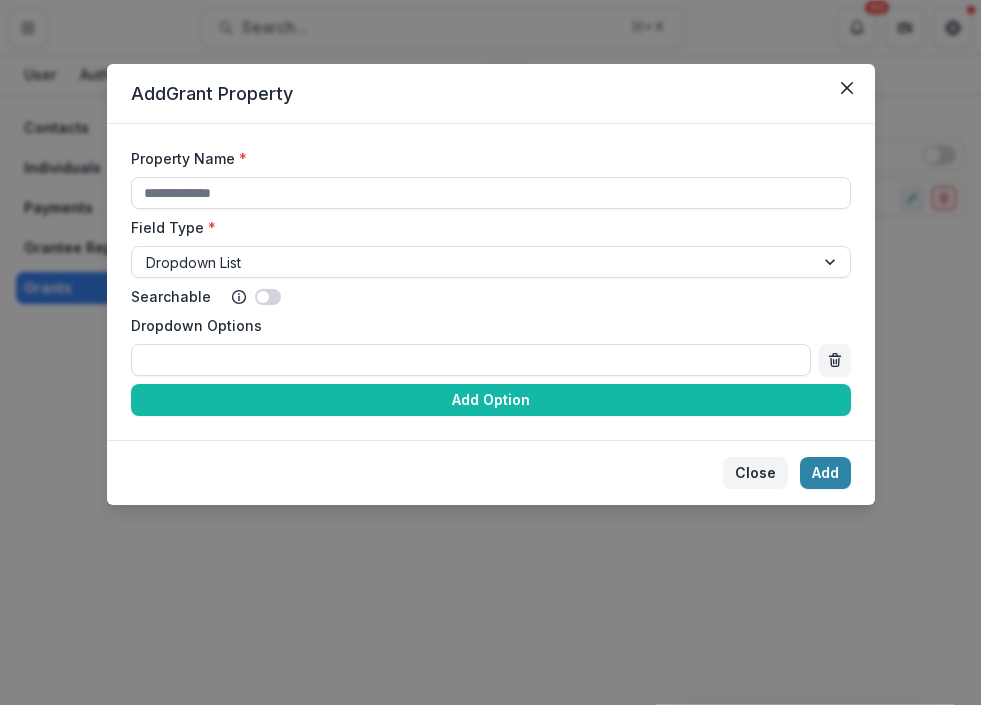 click on "Close" at bounding box center (755, 473) 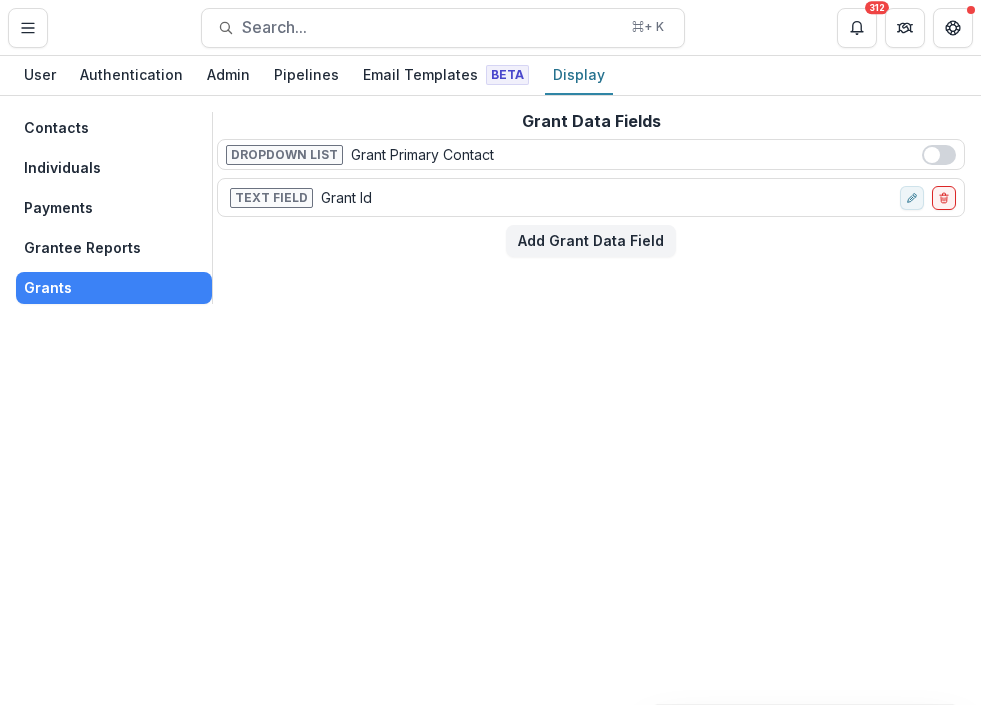 click on "Contacts Individuals Payments Grantee Reports Grants Grant Data Fields Dropdown List Grant Primary Contact Text Field Grant Id Add Grant Data Field" at bounding box center (490, 400) 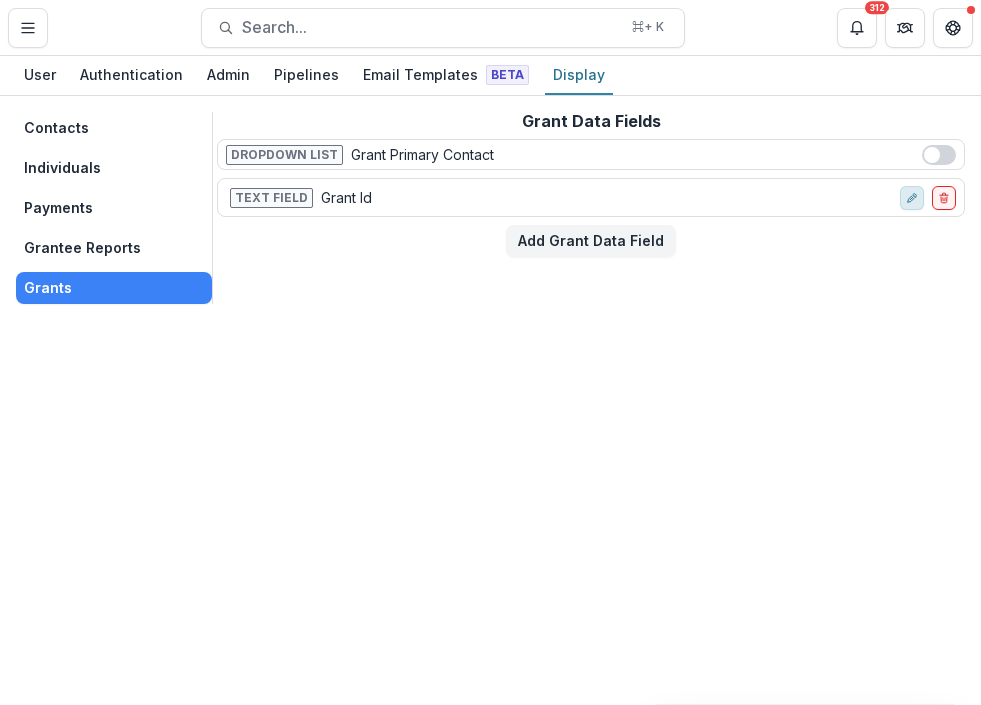 click at bounding box center [912, 198] 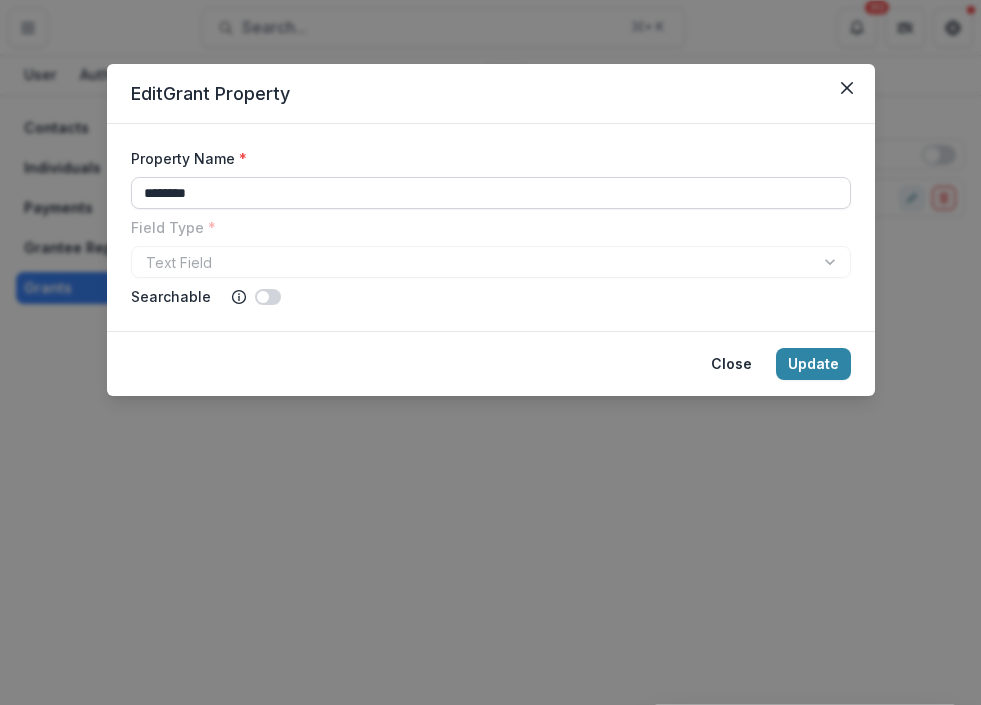 drag, startPoint x: 188, startPoint y: 196, endPoint x: 251, endPoint y: 185, distance: 63.953106 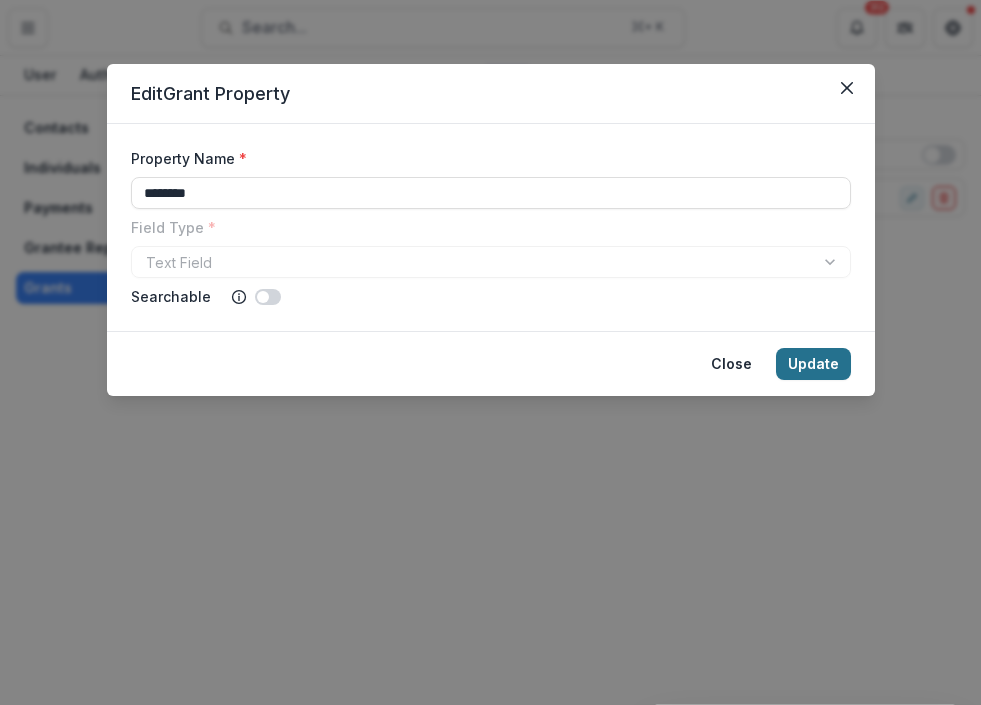 type on "********" 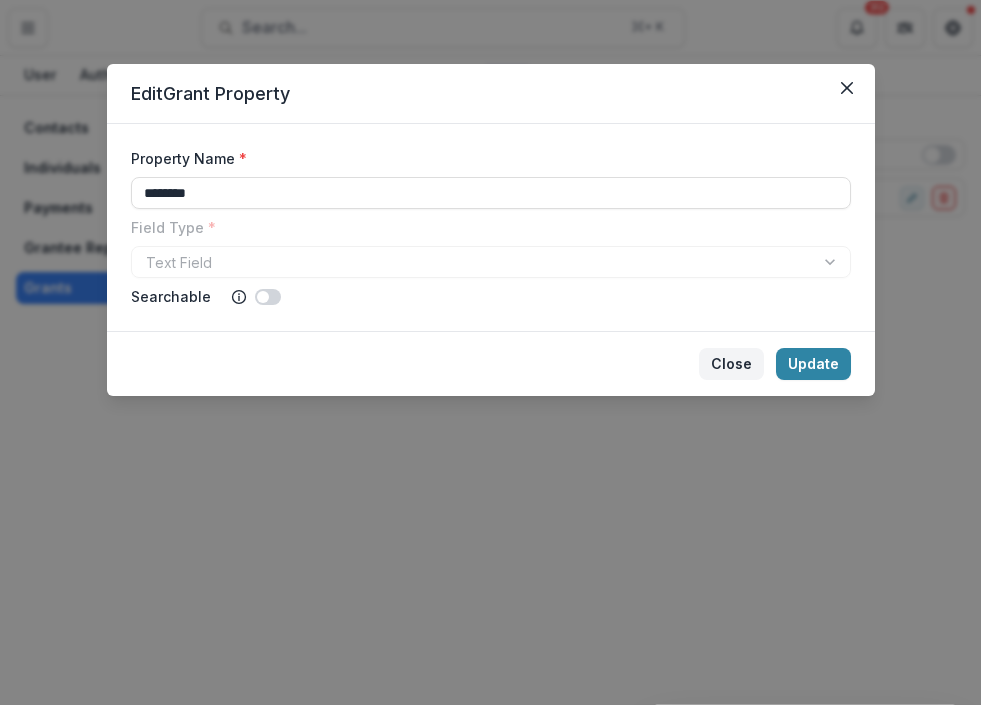 click on "Close" at bounding box center (731, 364) 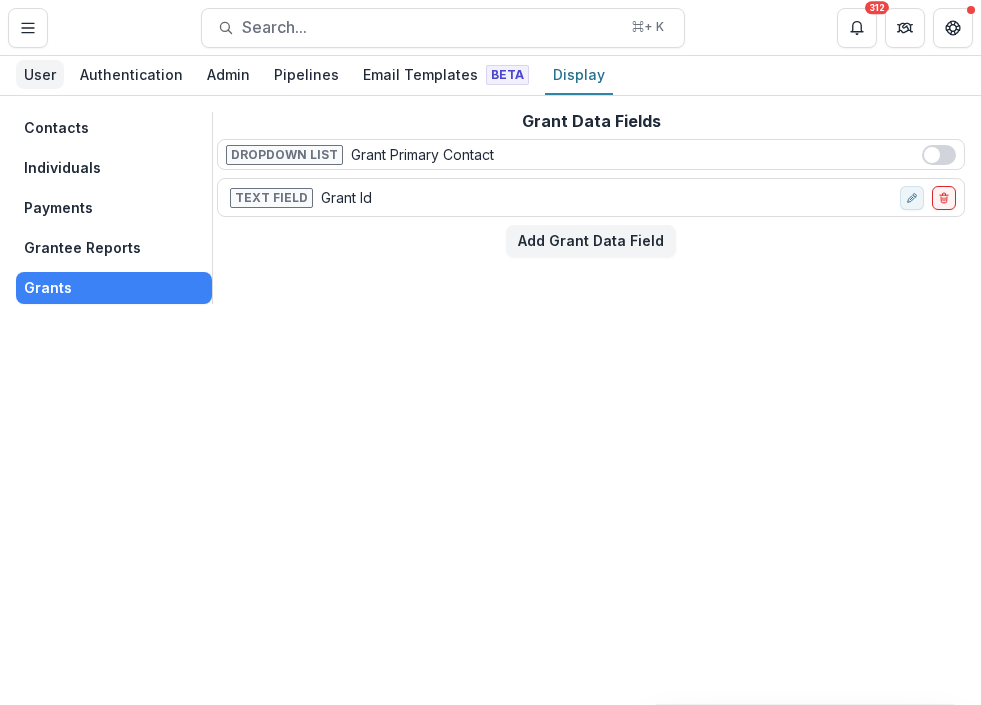 click on "User" at bounding box center [40, 74] 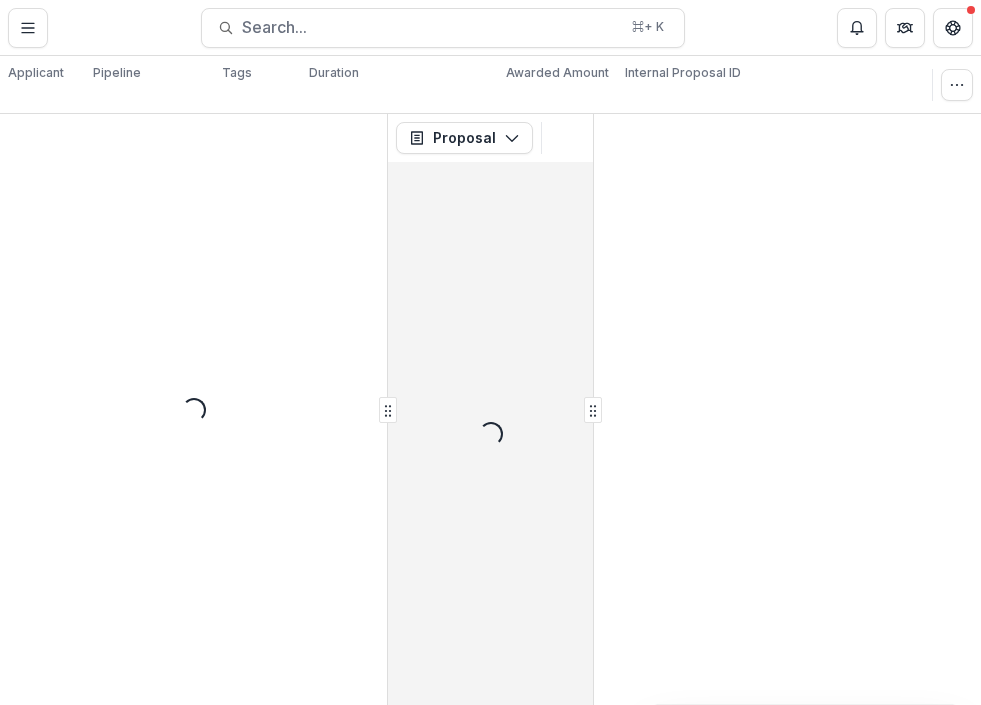 scroll, scrollTop: 0, scrollLeft: 0, axis: both 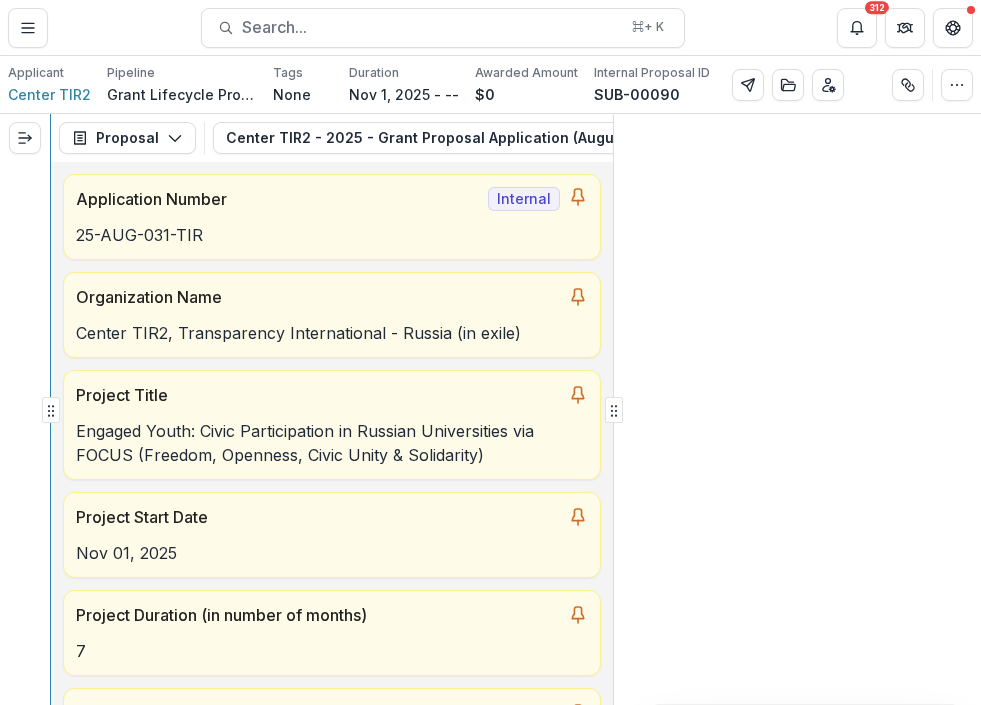 click on "Proposal Proposal Payments Reports Grant Agreements Board Summaries Bank Details Center TIR2 - 2025 - Grant Proposal Application (August 2025) 1 Forms (1) Center TIR2 - 2025 - Grant Proposal Application (August 2025) Configure forms Word Download Word Download (with field descriptions) Zip Download Preview Merged PDF Preview Merged PDF (Inline Images & PDFs) Preview Merged PDF (with field descriptions) Custom Download Application Number Internal 25-AUG-031-TIR Organization Name Center TIR2, Transparency International - Russia (in exile) Project Title Engaged Youth: Civic Participation in Russian Universities via FOCUS (Freedom, Openness, Civic Unity & Solidarity) Project Start Date Nov 01, 2025 Project Duration (in number of months) 7 What is the primary program area your project fits in to? CSE What is the total amount being requested from USRF (in USD)? $30,000.00 What is the the total cost share provided for this project (including cash, in-kind, nested in USD)? $26,880.00 Download Text Block Internal 7 No" at bounding box center (490, 409) 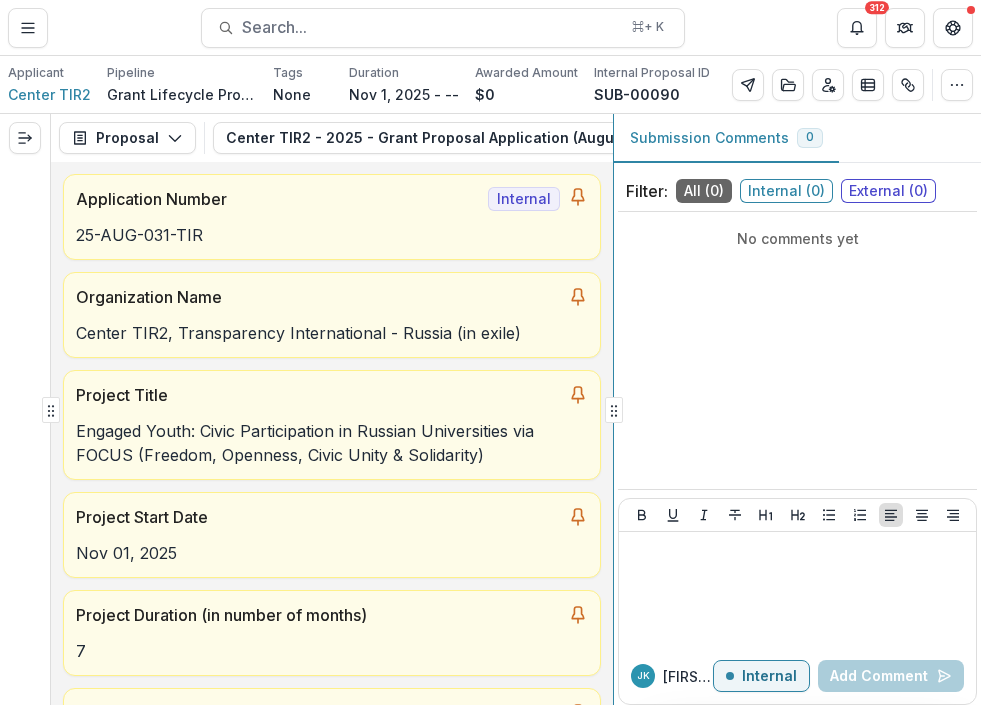 click 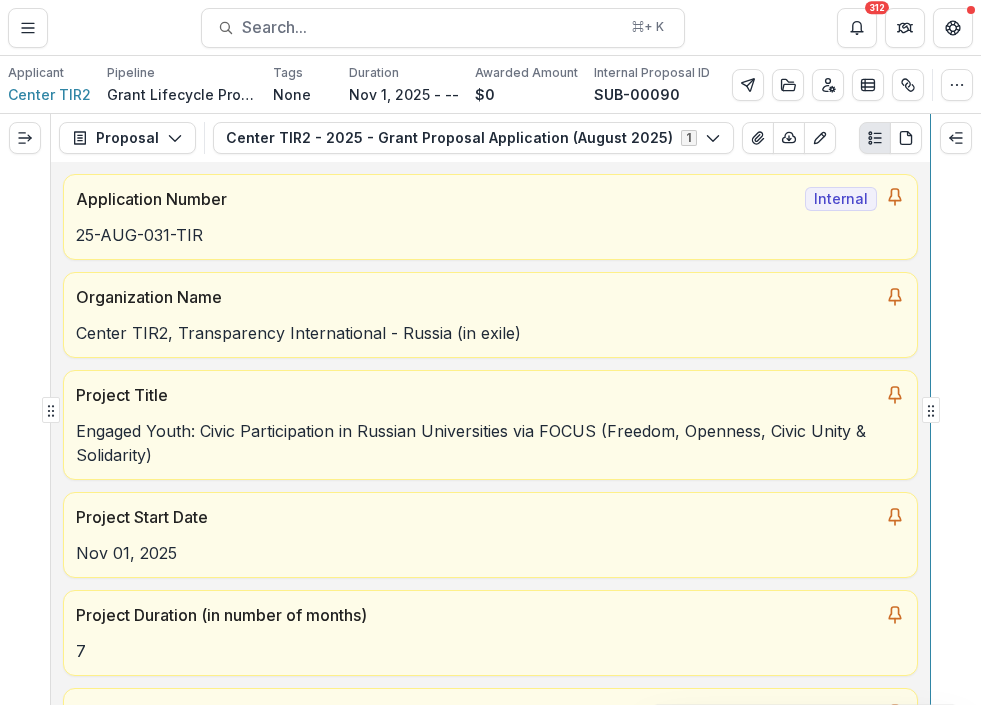 click on "Skip to content U.S. Russia Foundation Foundation Foundations U.S. Russia Foundation Nonprofits TEST ORG Kelderman International Team Settings Admin Settings Proposals 25-AUG-031-TIR | Center TIR2 - 2025 - Grant Proposal Application (August 2025) Search... ⌘  + K 312 Applicant Center TIR2 Pipeline Grant Lifecycle Process Tags None All tags Duration Nov 1, 2025   -   -- Awarded Amount $0 Internal Proposal ID SUB-00090 Edit Details Change History Key Milestones Archive Delete Proposal Proposal Proposal Payments Reports Grant Agreements Board Summaries Bank Details Center TIR2 - 2025 - Grant Proposal Application (August 2025) 1 Forms (1) Center TIR2 - 2025 - Grant Proposal Application (August 2025) Configure forms Word Download Word Download (with field descriptions) Zip Download Preview Merged PDF Preview Merged PDF (Inline Images & PDFs) Preview Merged PDF (with field descriptions) Custom Download Application Number Internal 25-AUG-031-TIR Organization Name Project Title Project Start Date Nov 01, 2025 7 CSE" at bounding box center [490, 352] 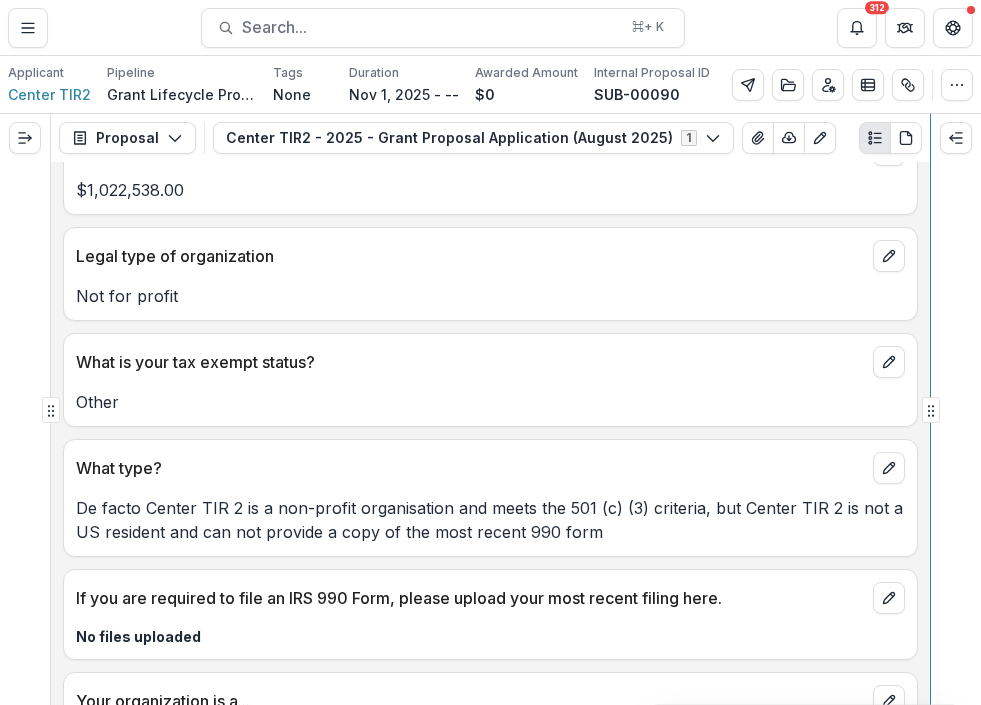 scroll, scrollTop: 12973, scrollLeft: 0, axis: vertical 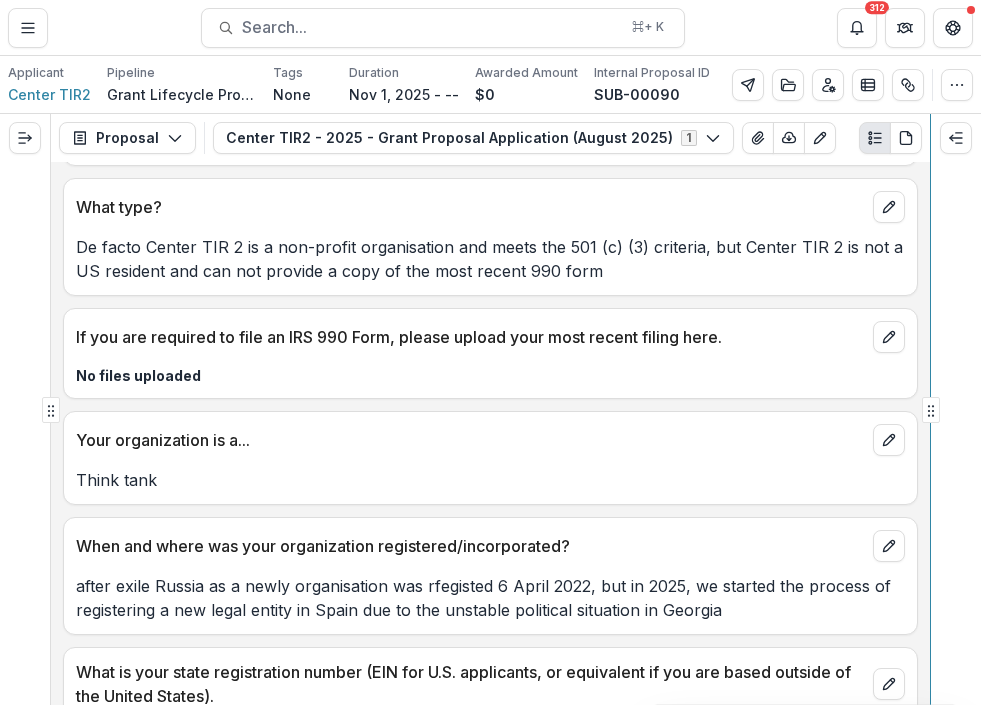 click on "after exile Russia as a newly organisation was rfegisted 6 April 2022, but in 2025, we started the process of registering a new legal entity in Spain due to the unstable political situation in Georgia" at bounding box center (490, 598) 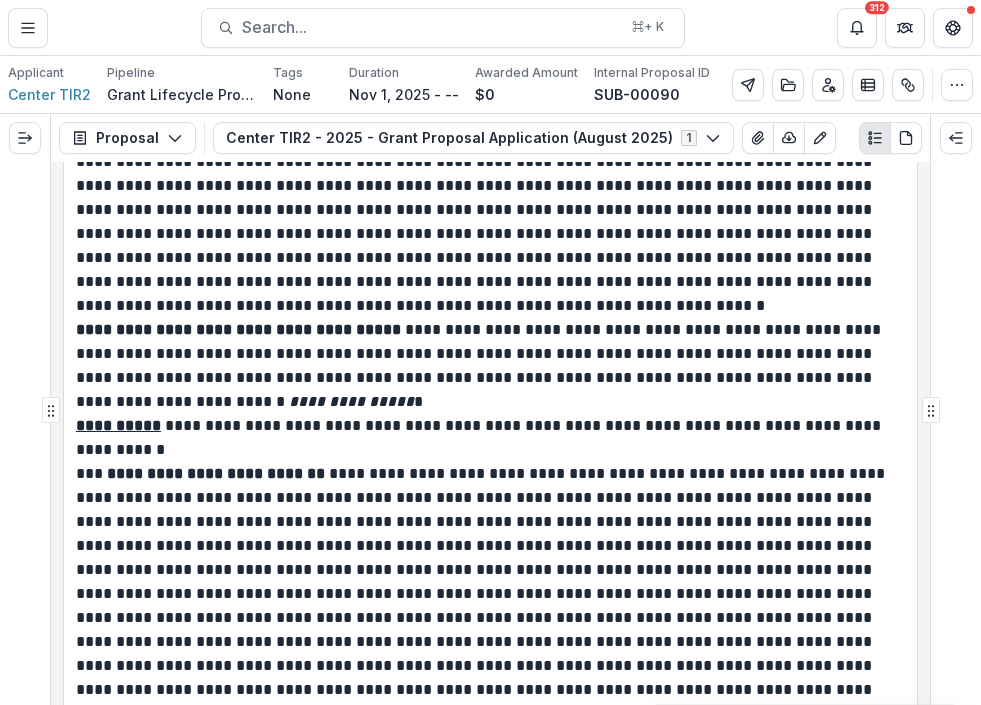 scroll, scrollTop: 11262, scrollLeft: 0, axis: vertical 